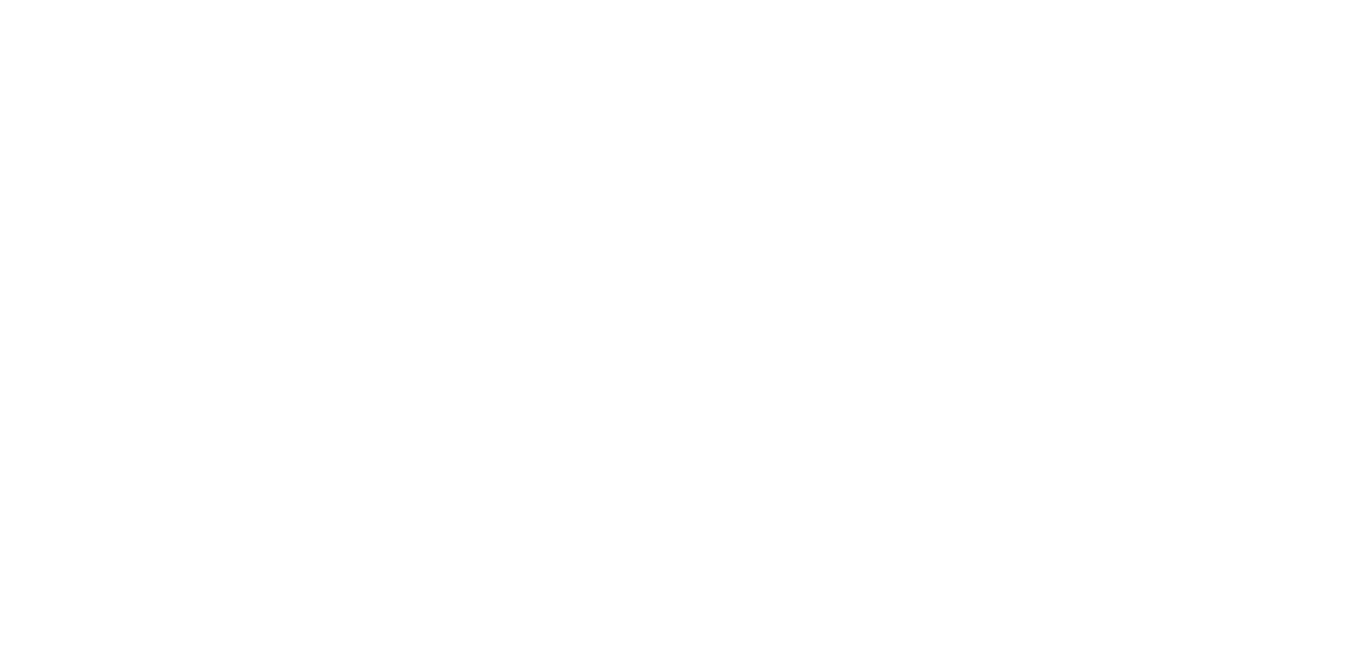 scroll, scrollTop: 0, scrollLeft: 0, axis: both 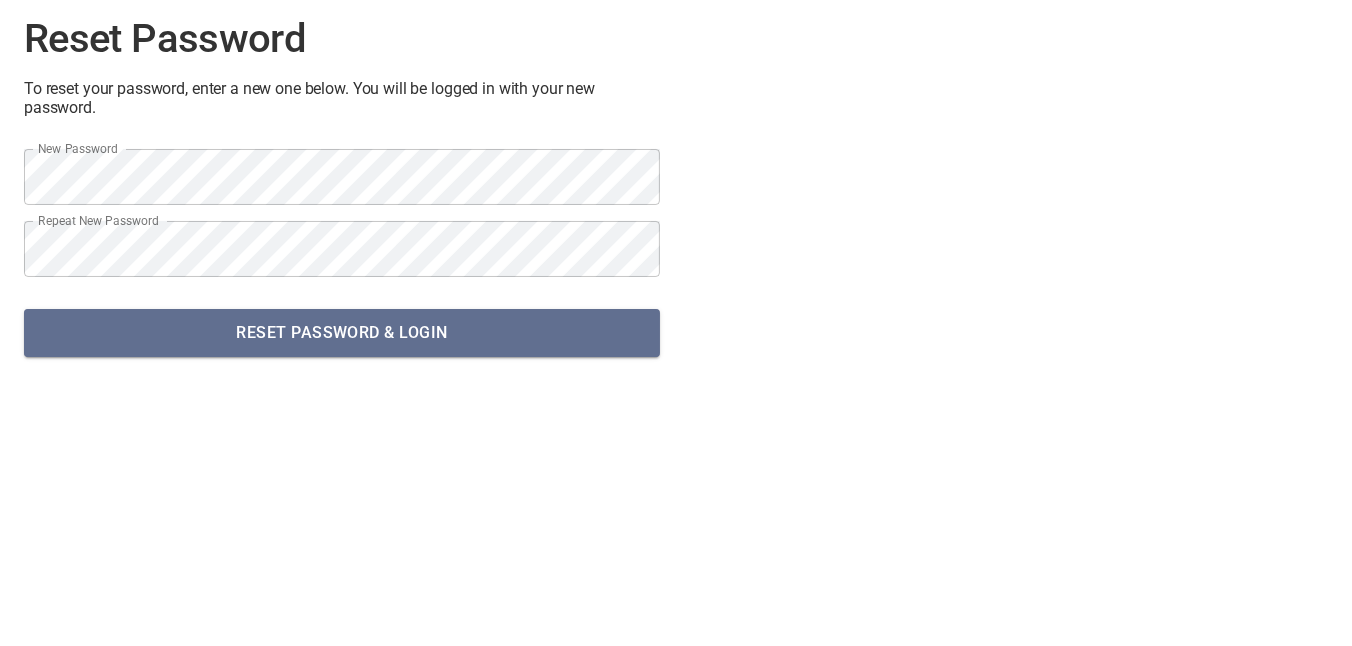 click on "Reset Password & Login" at bounding box center [342, 333] 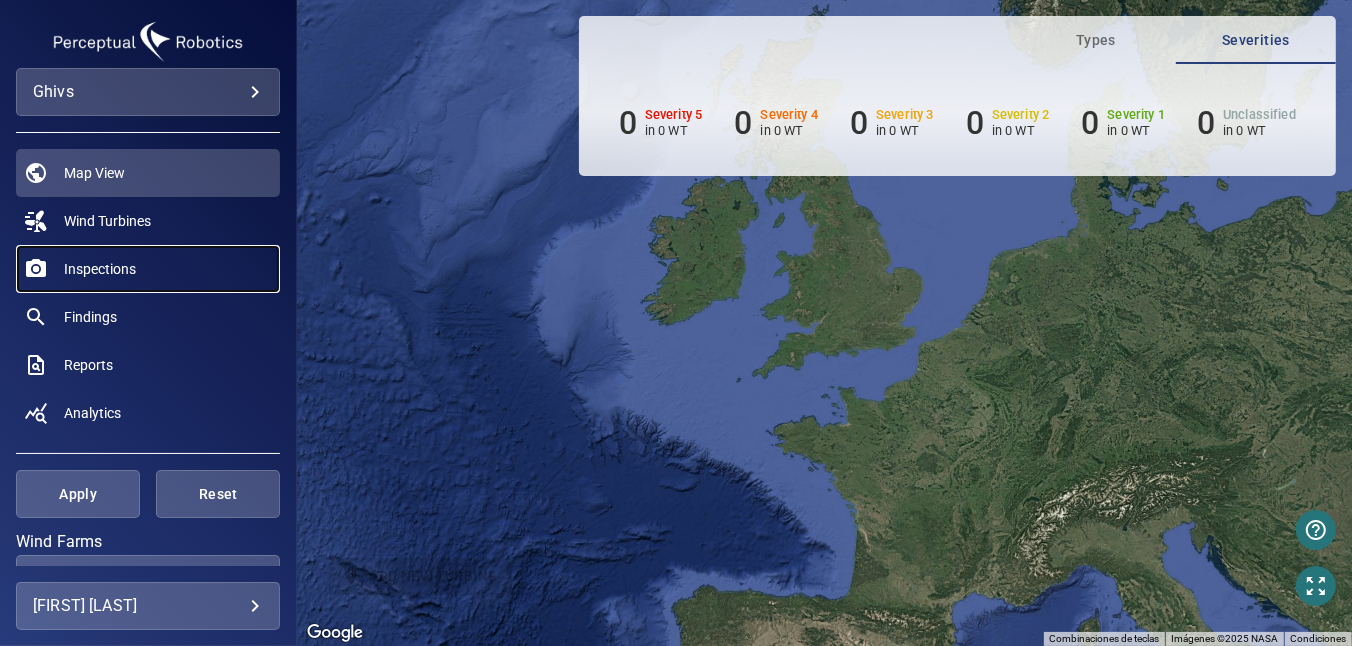 click on "Inspections" at bounding box center [100, 269] 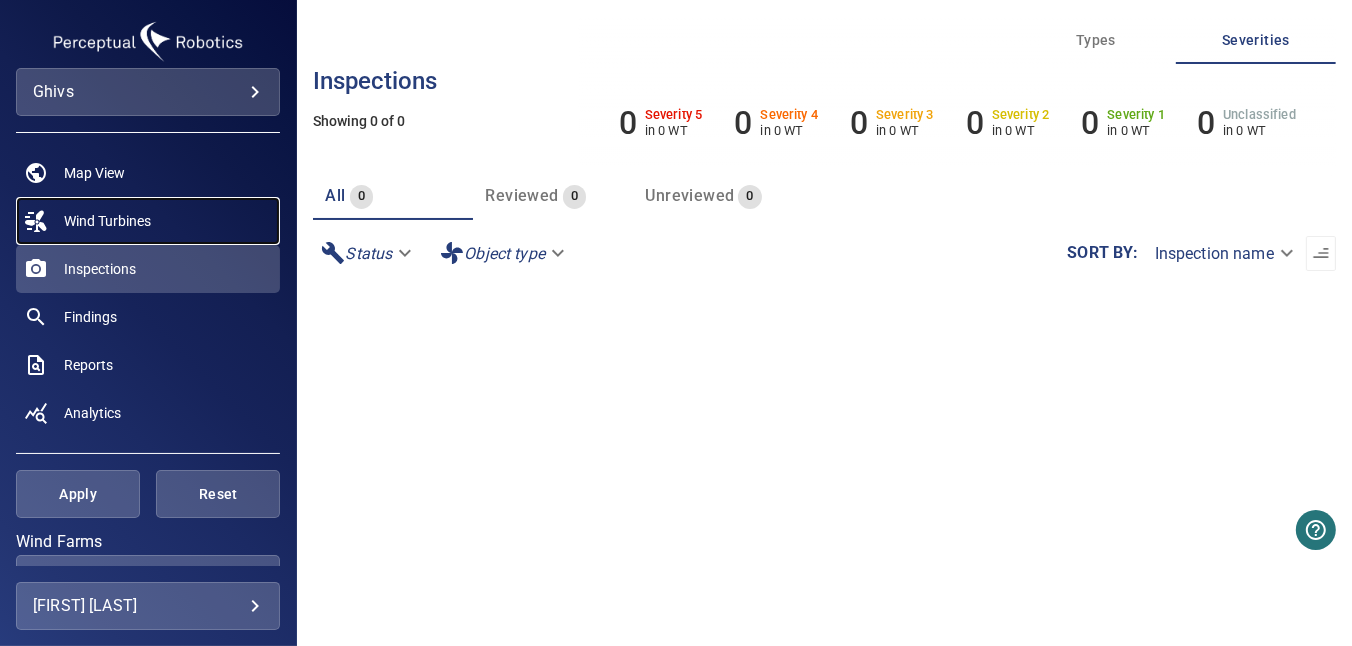 click on "Wind Turbines" at bounding box center [107, 221] 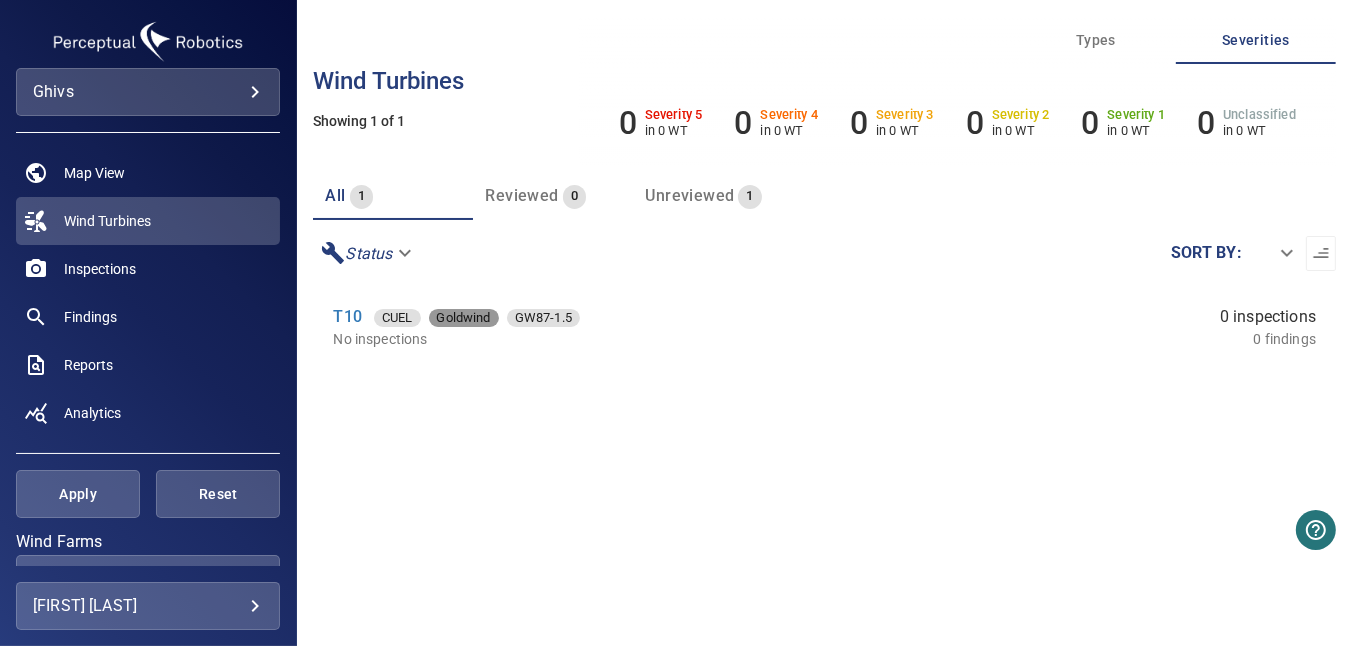 click on "Goldwind" at bounding box center (397, 318) 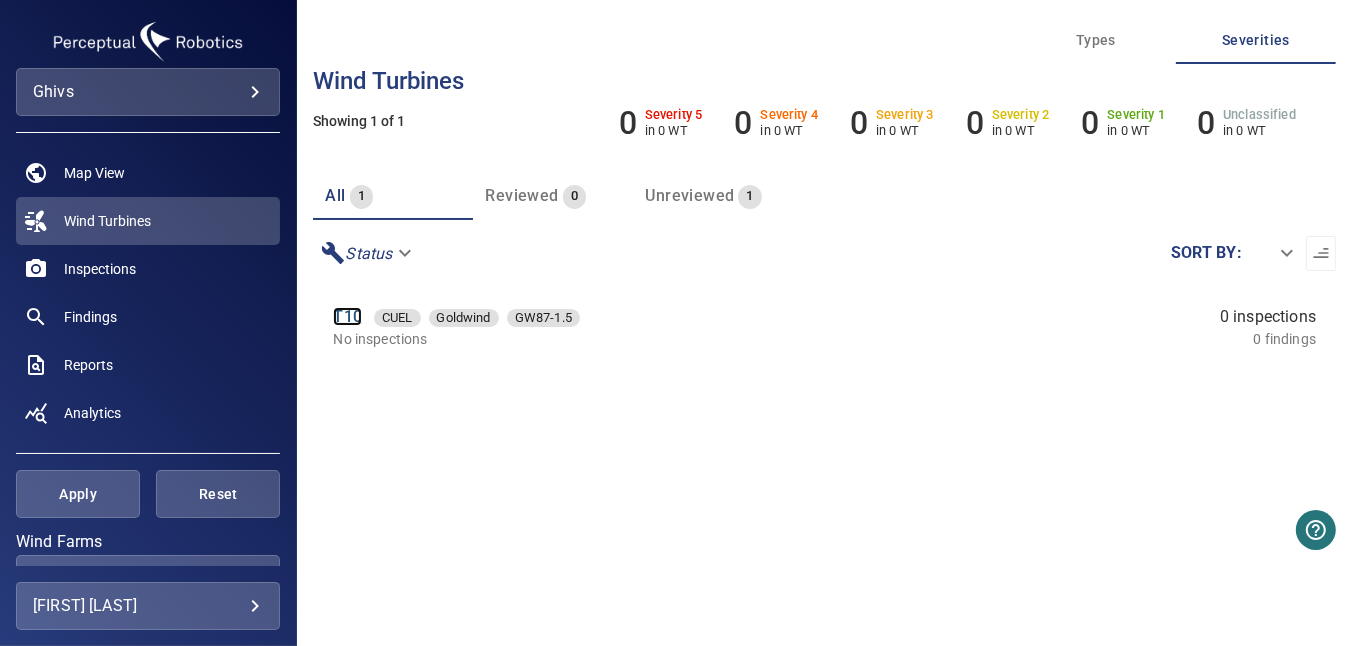 click on "T10" at bounding box center [347, 316] 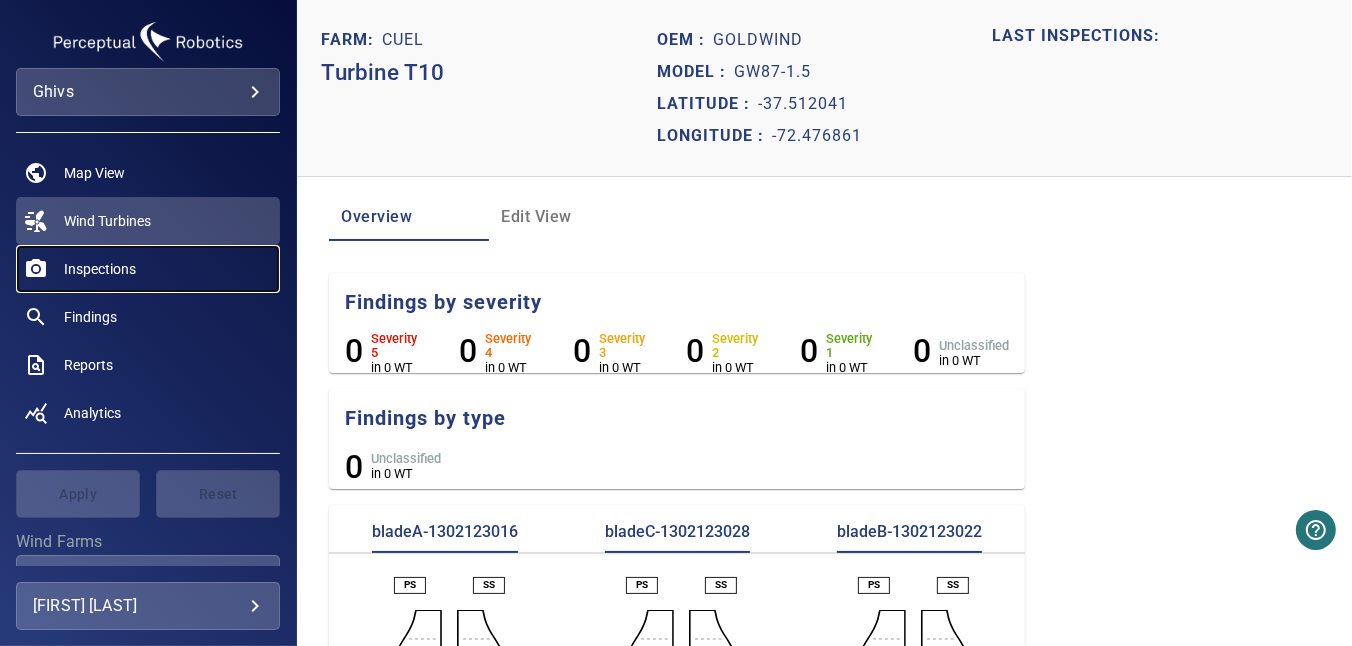 click on "Inspections" at bounding box center (148, 269) 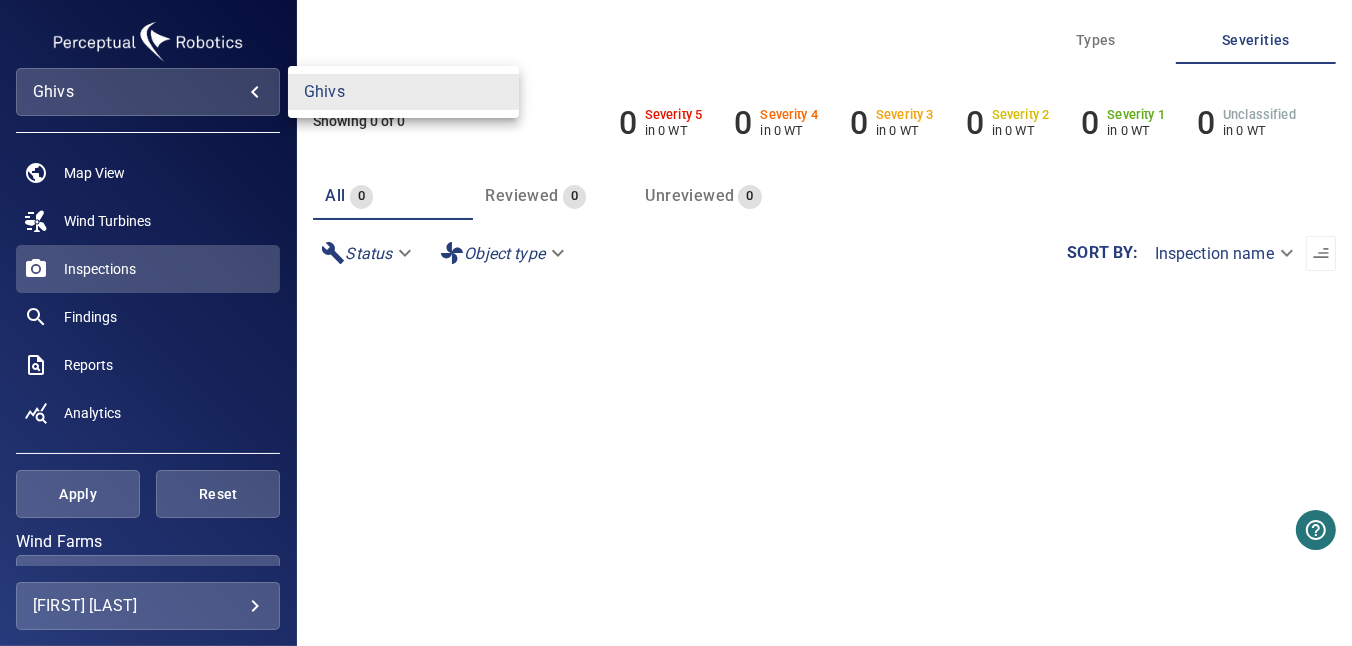 click on "**********" at bounding box center (676, 323) 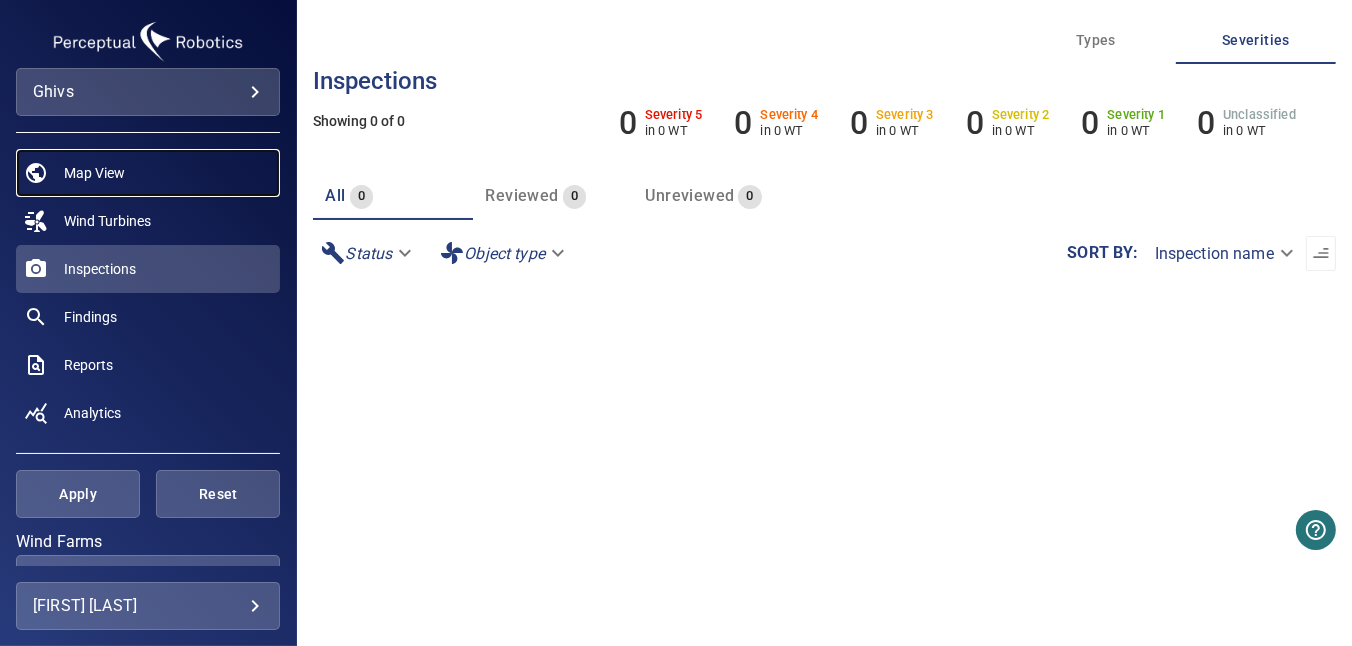 click on "Map View" at bounding box center (94, 173) 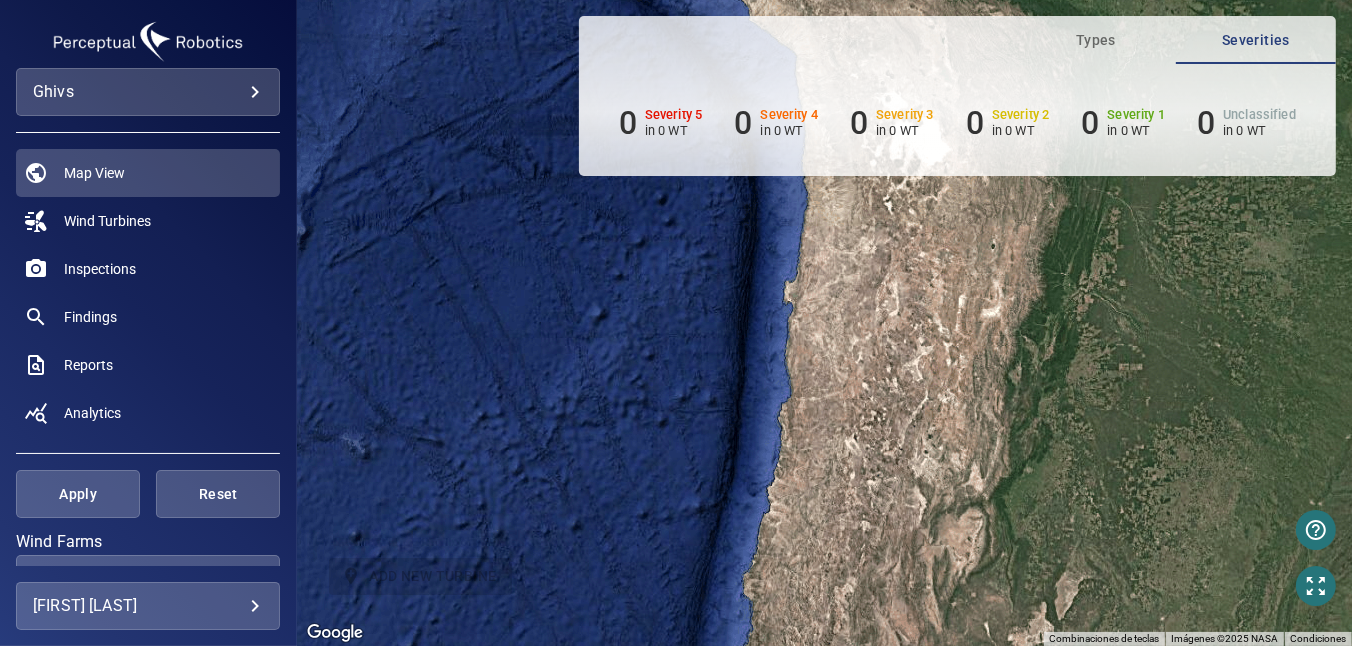 drag, startPoint x: 809, startPoint y: 422, endPoint x: 774, endPoint y: 233, distance: 192.21342 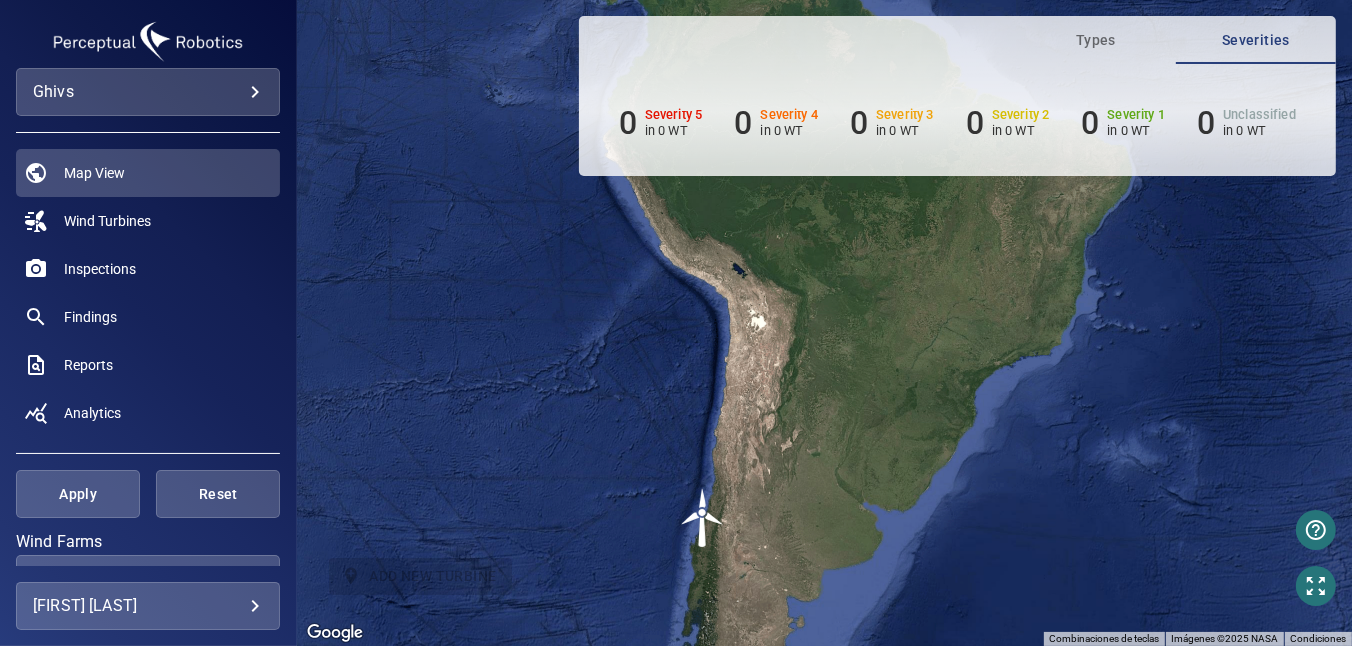 click at bounding box center [703, 518] 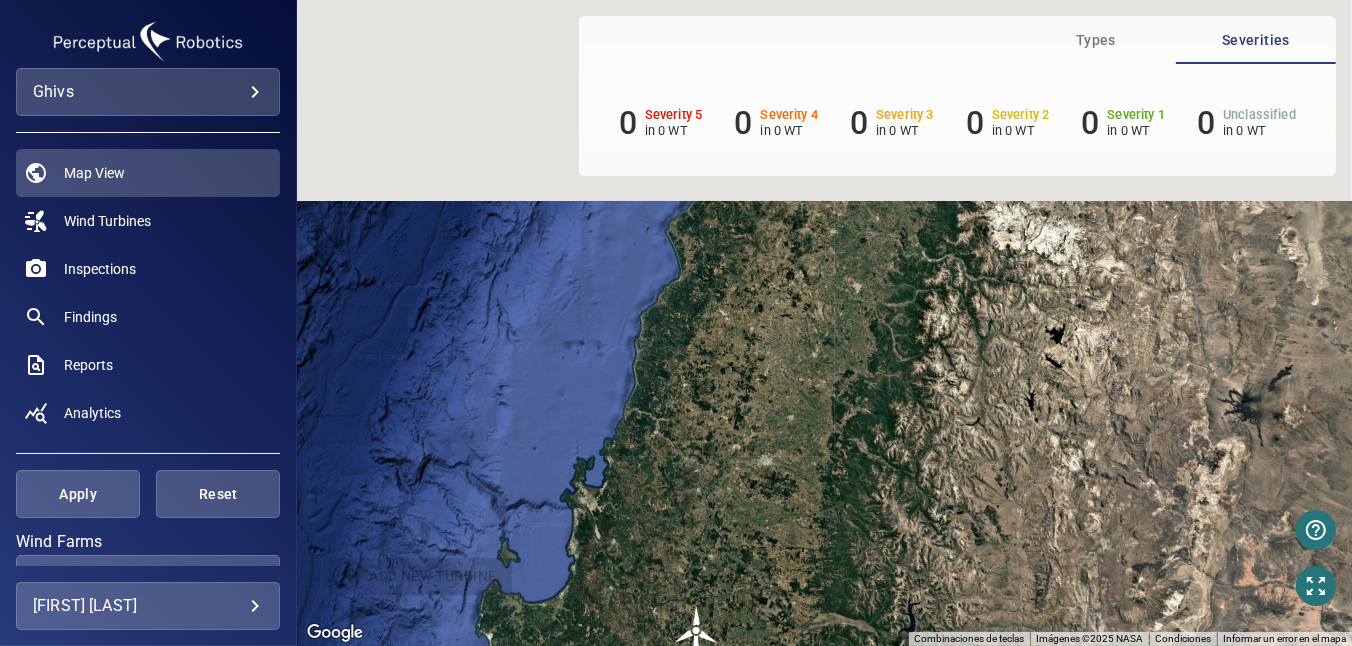 drag, startPoint x: 674, startPoint y: 266, endPoint x: 675, endPoint y: 553, distance: 287.00174 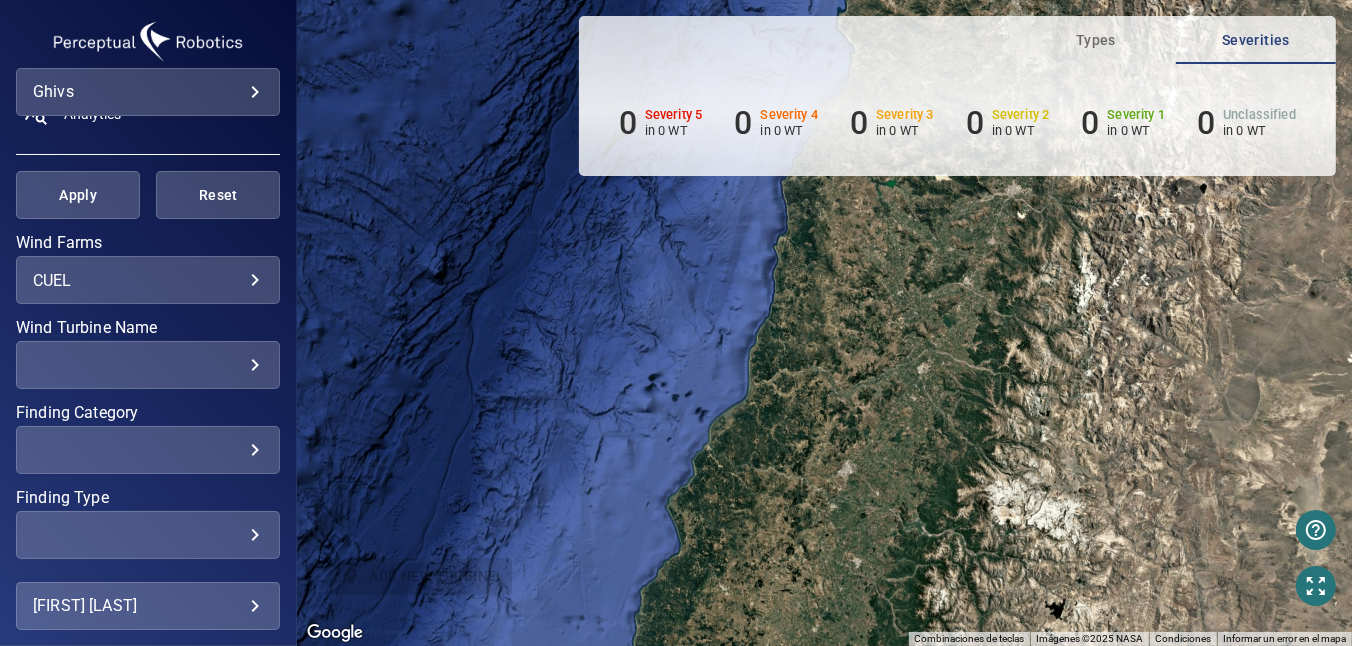 scroll, scrollTop: 300, scrollLeft: 0, axis: vertical 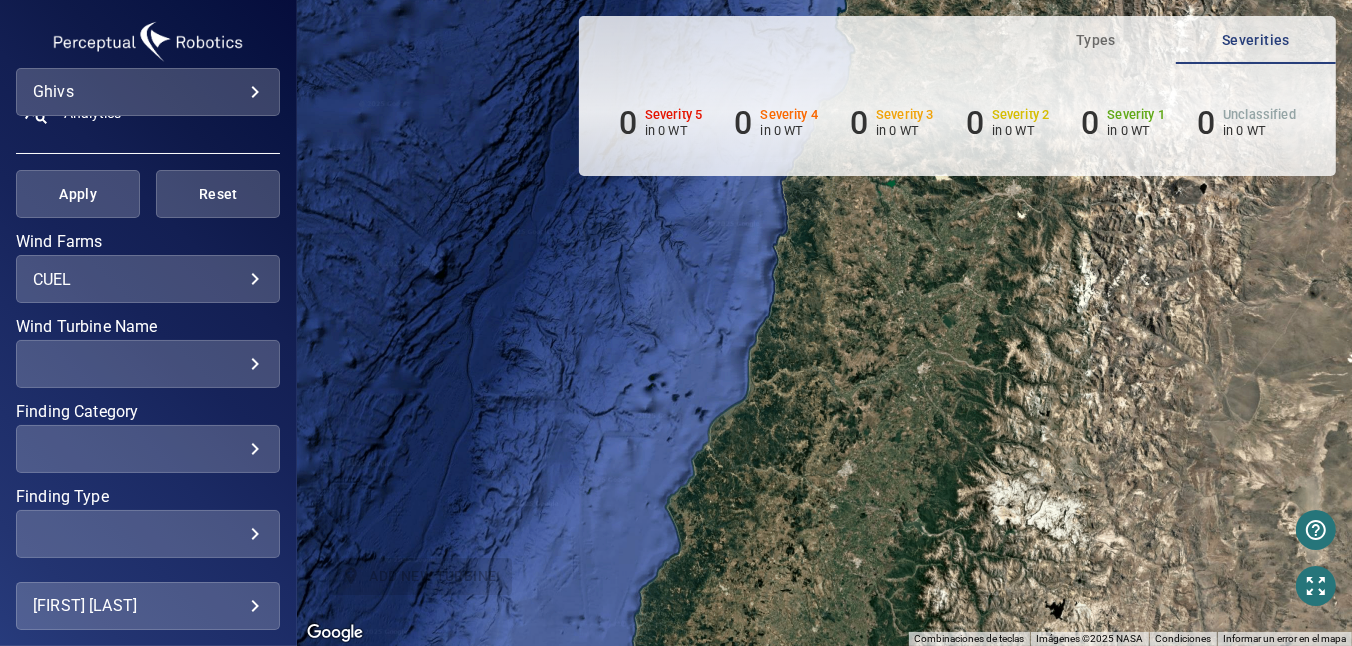 click on "**********" at bounding box center (676, 323) 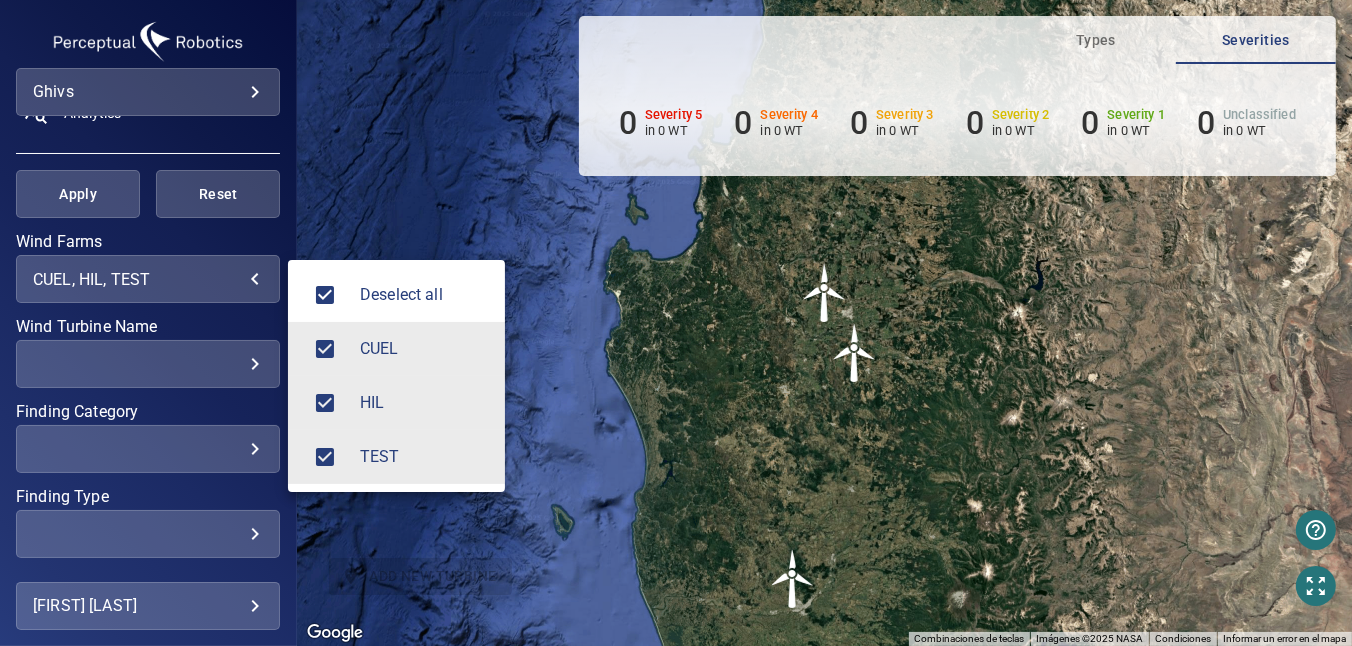 click at bounding box center [676, 323] 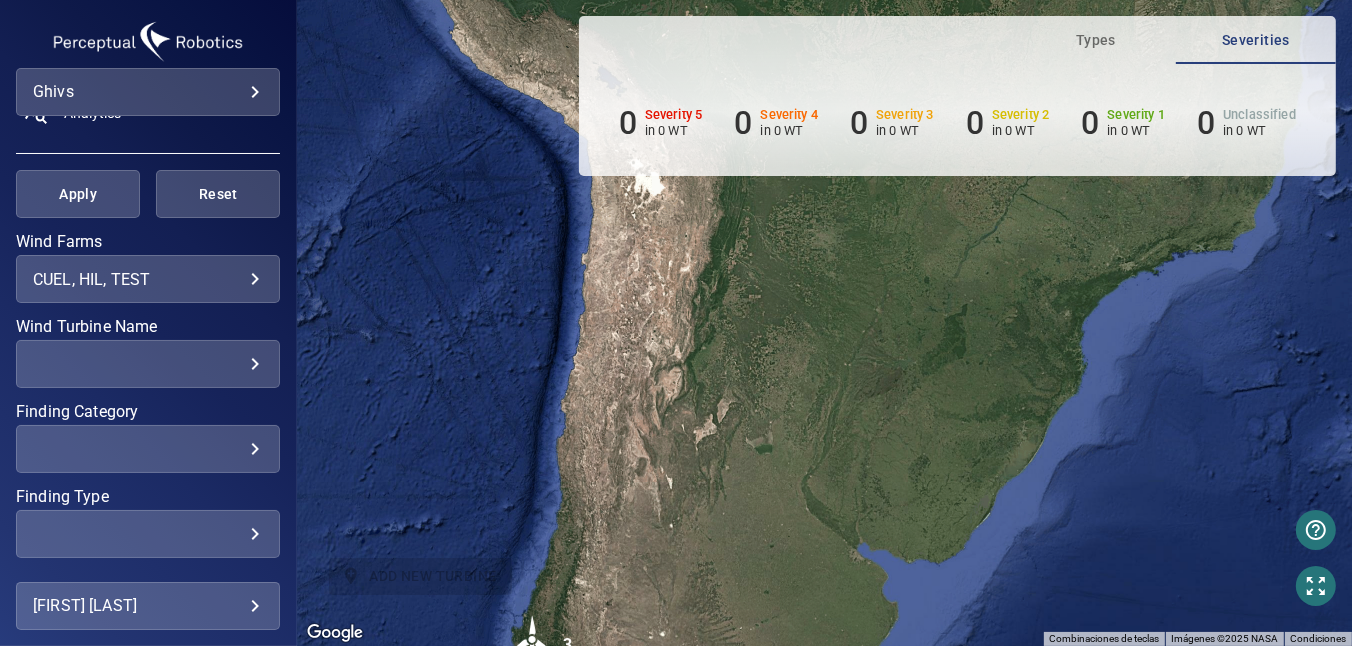 drag, startPoint x: 631, startPoint y: 415, endPoint x: 620, endPoint y: 345, distance: 70.85902 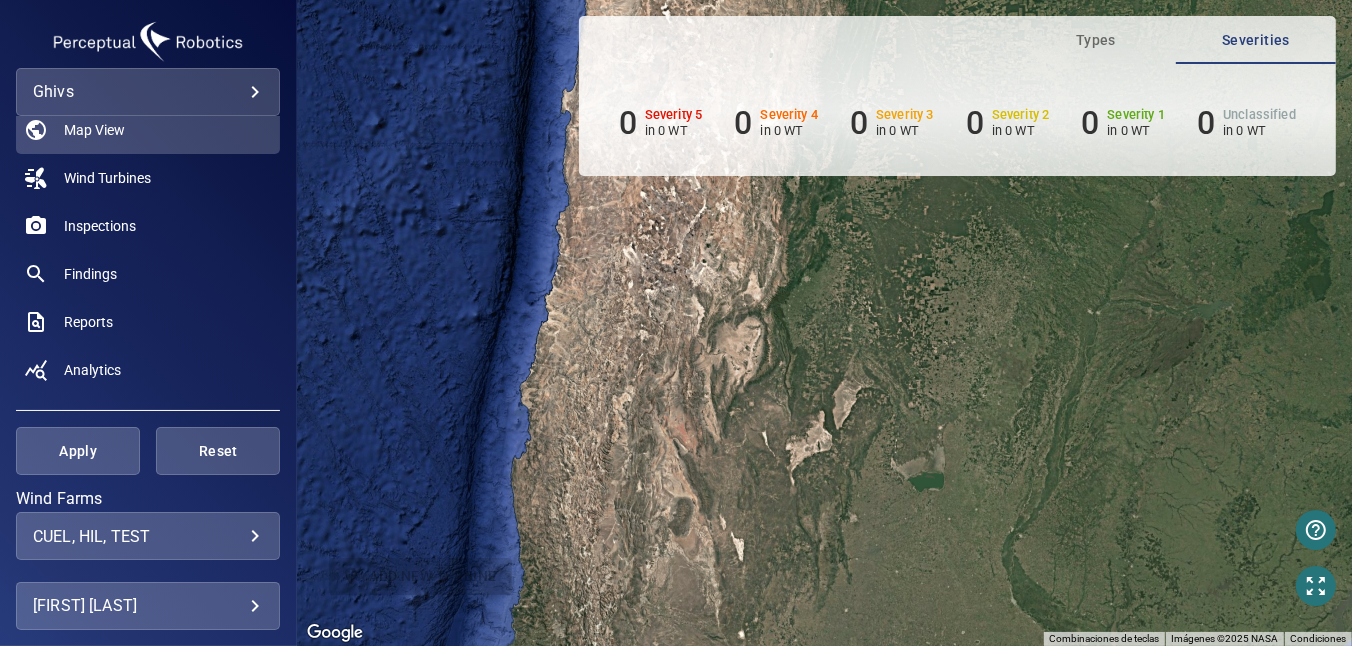 scroll, scrollTop: 0, scrollLeft: 0, axis: both 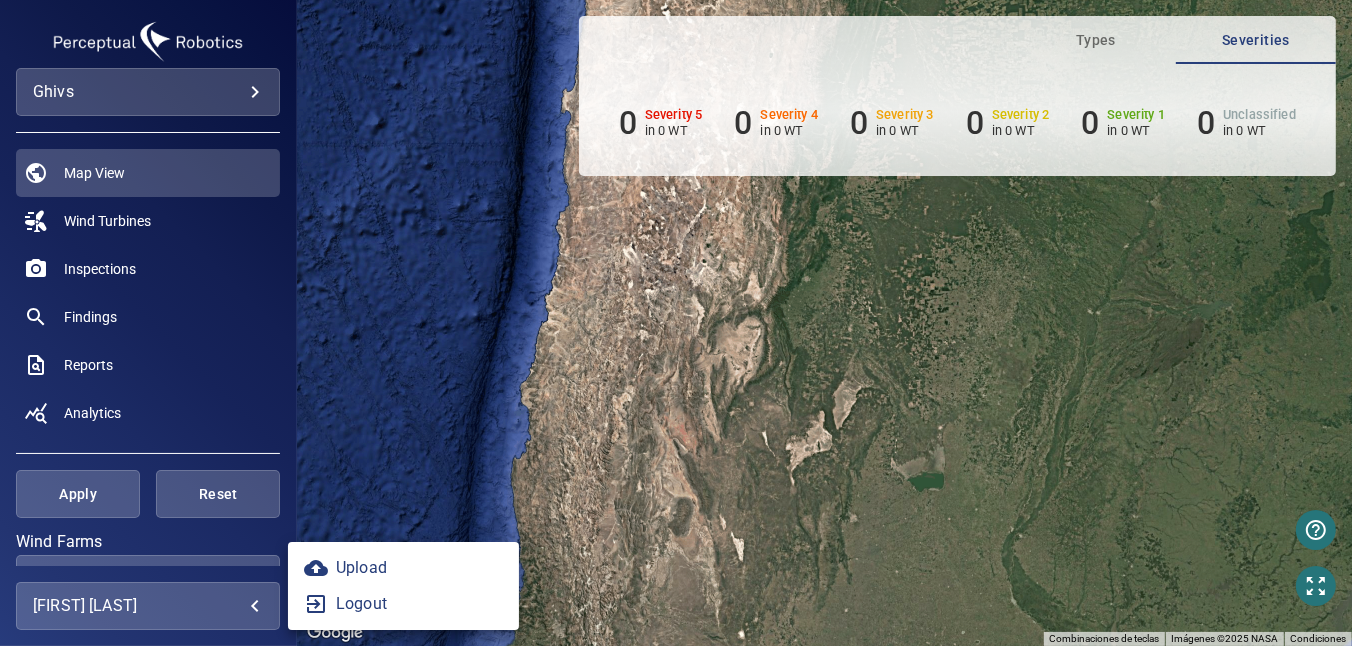 click on "**********" at bounding box center [676, 323] 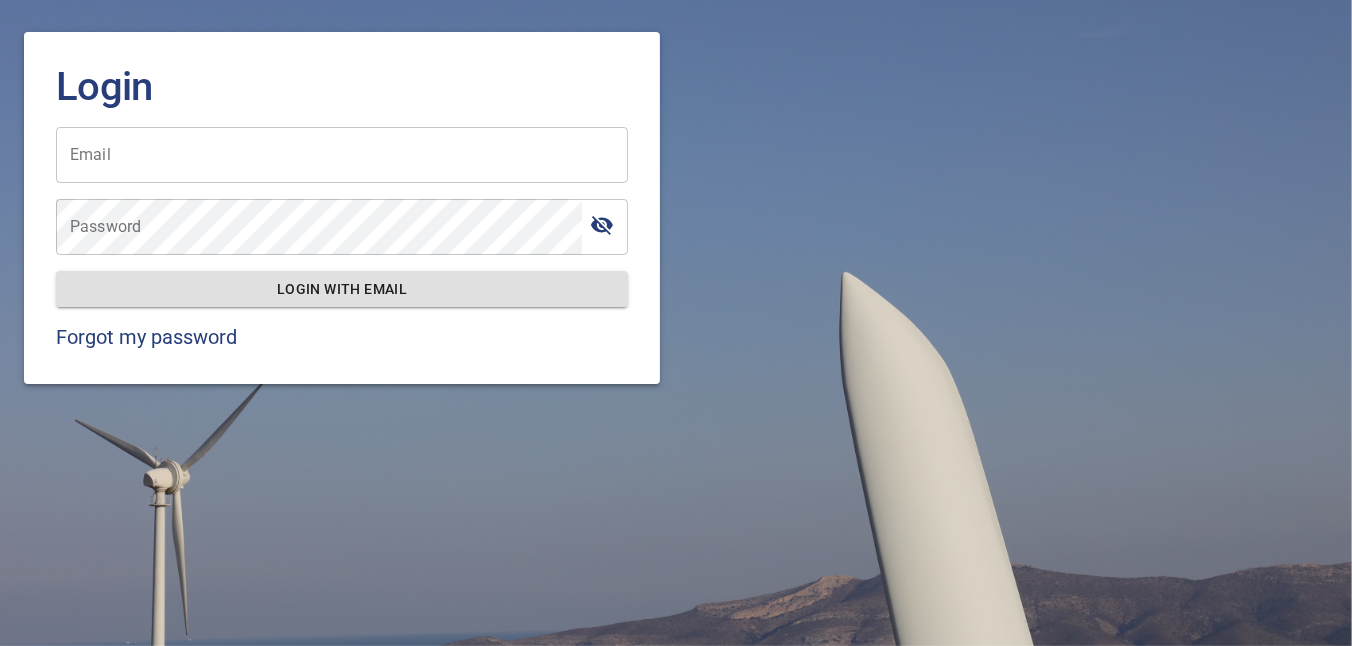 type on "**********" 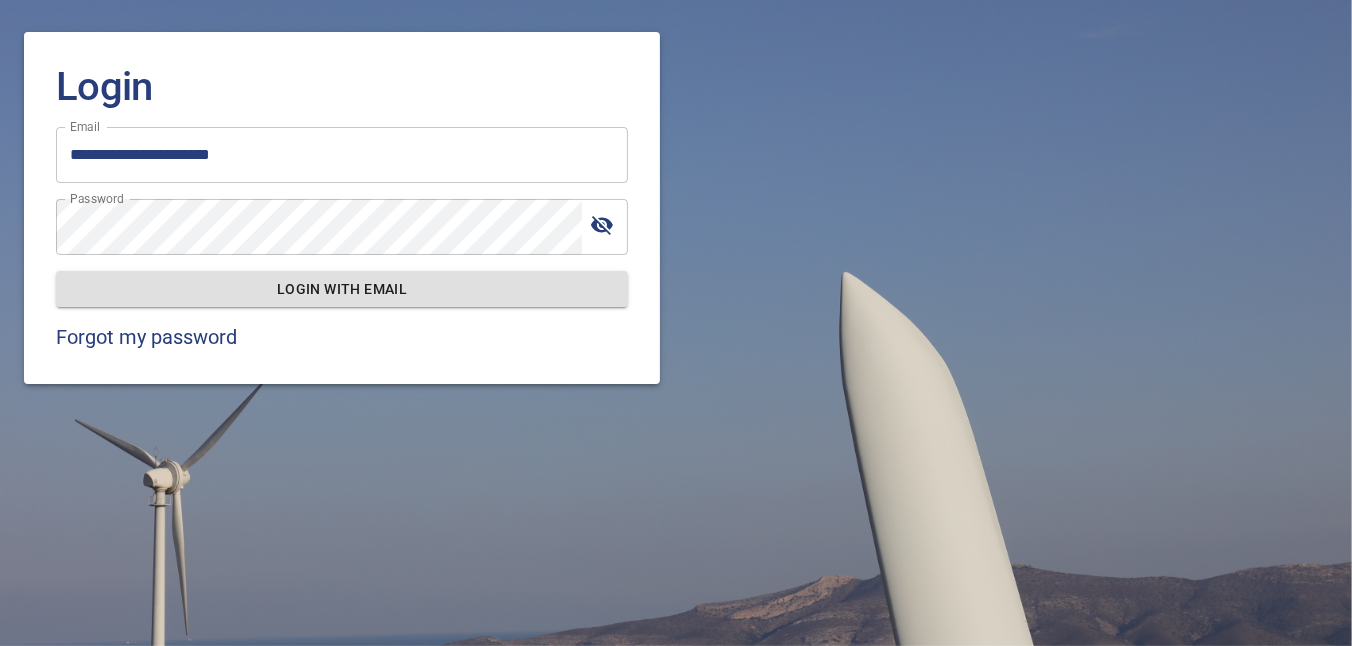 click at bounding box center (602, 225) 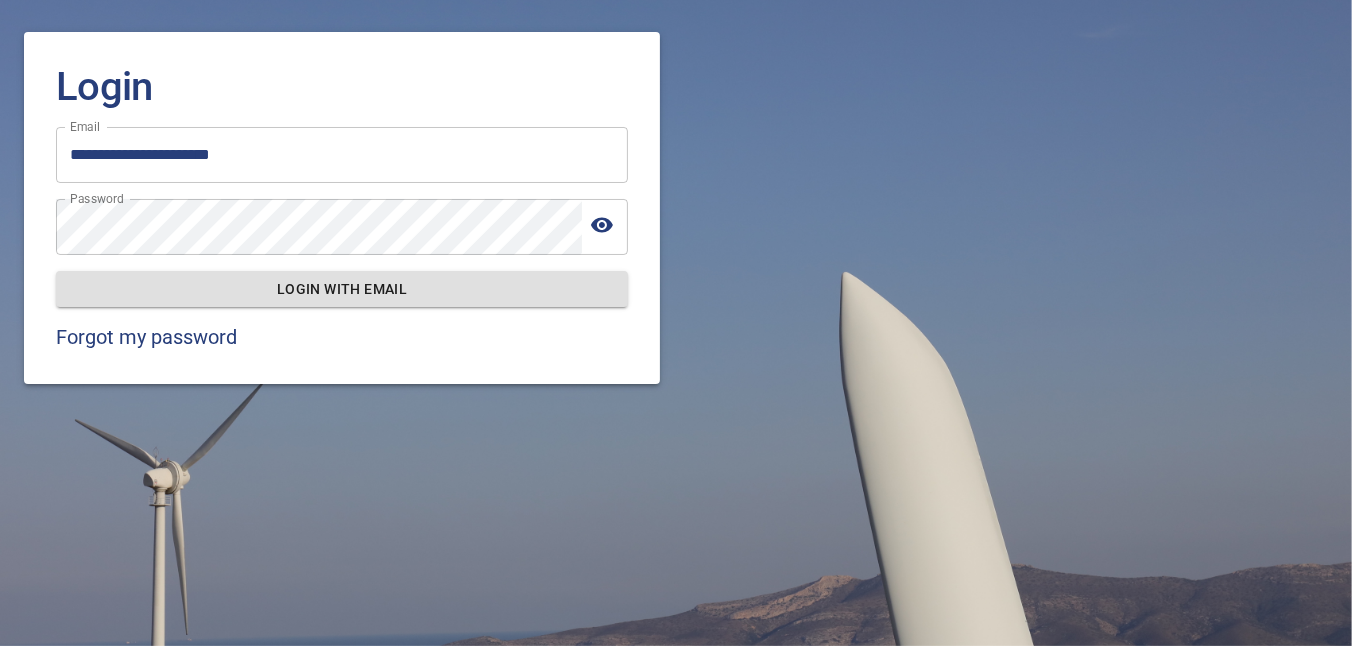 click on "Login with email" at bounding box center [342, 289] 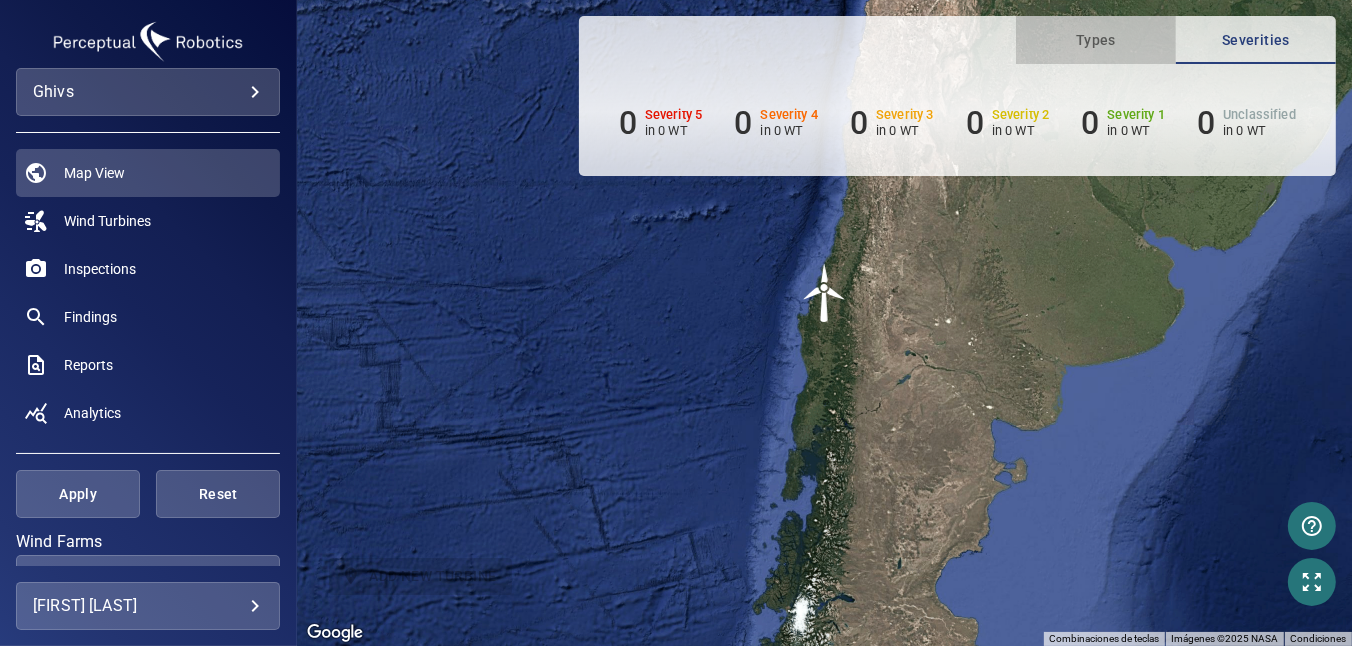 click on "Types" at bounding box center [1096, 40] 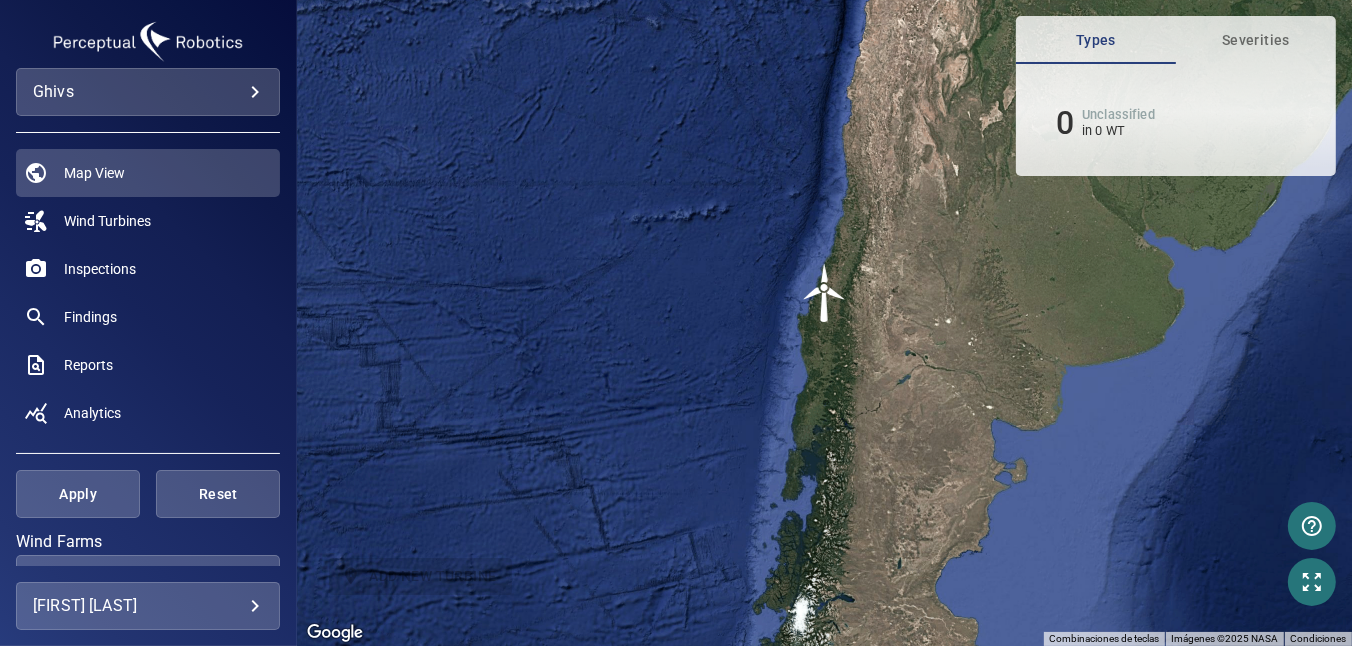 click on "Severities" at bounding box center (1096, 40) 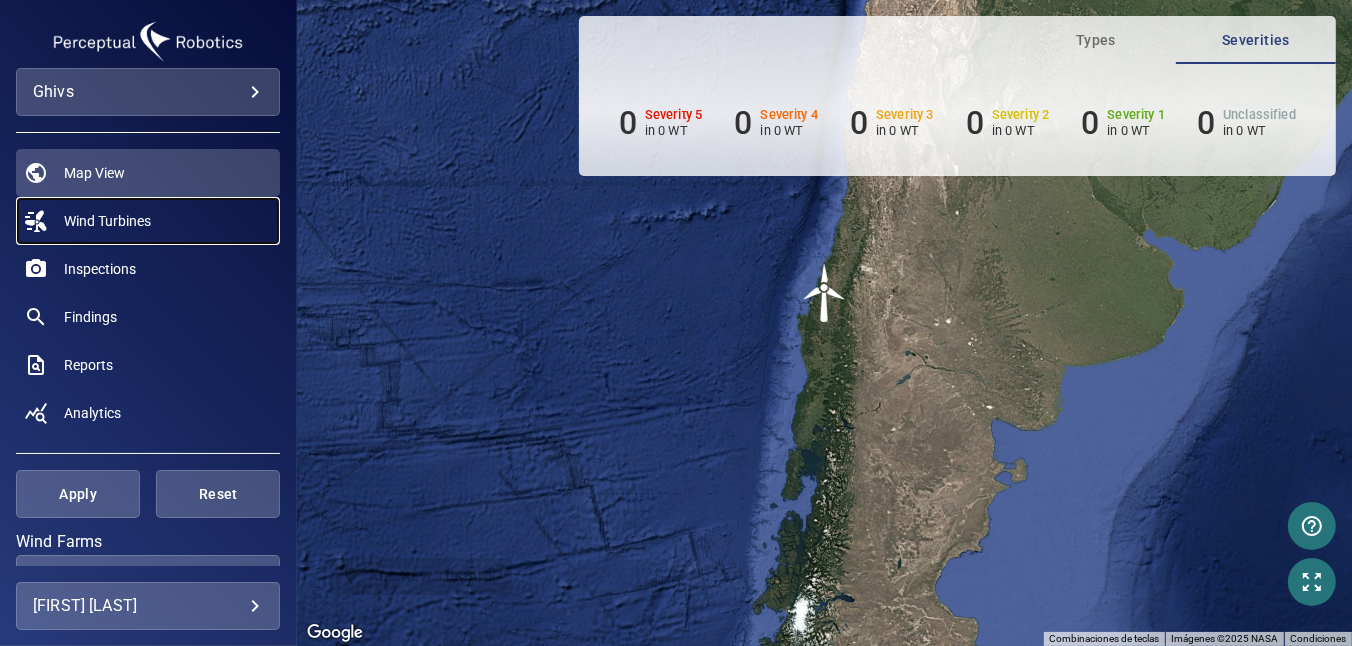 click on "Wind Turbines" at bounding box center [107, 221] 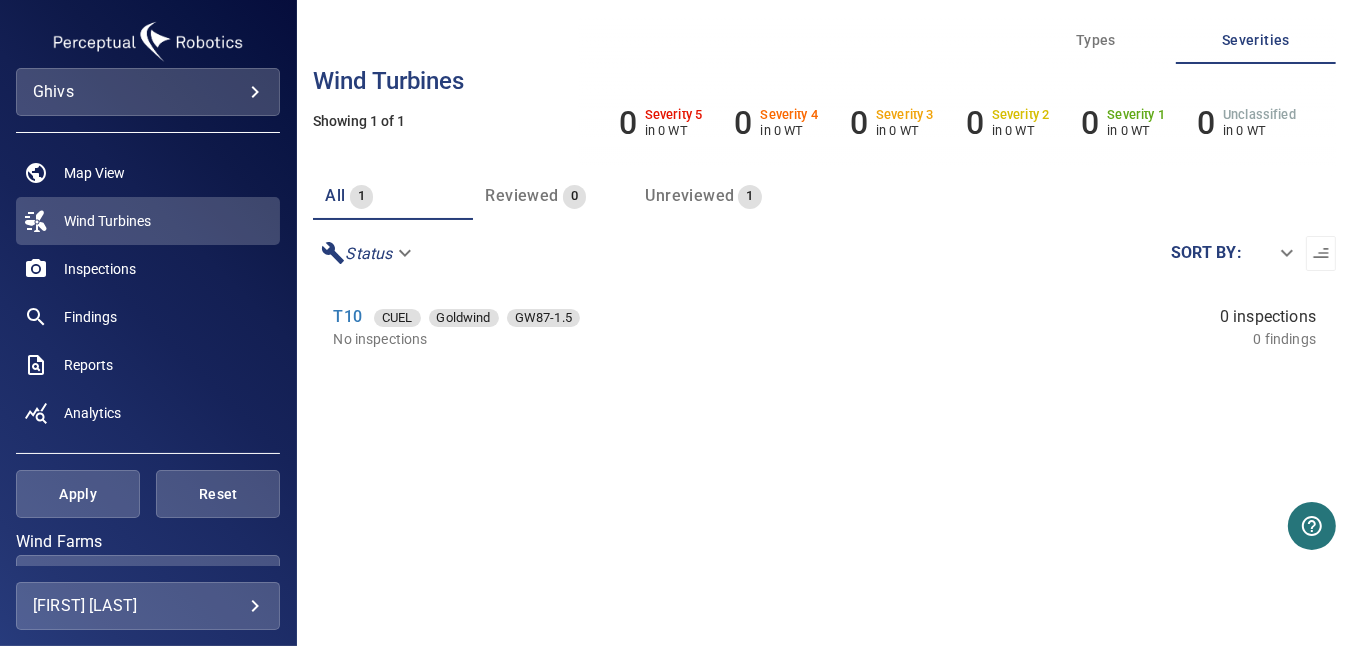 click on "Unreviewed" at bounding box center [335, 195] 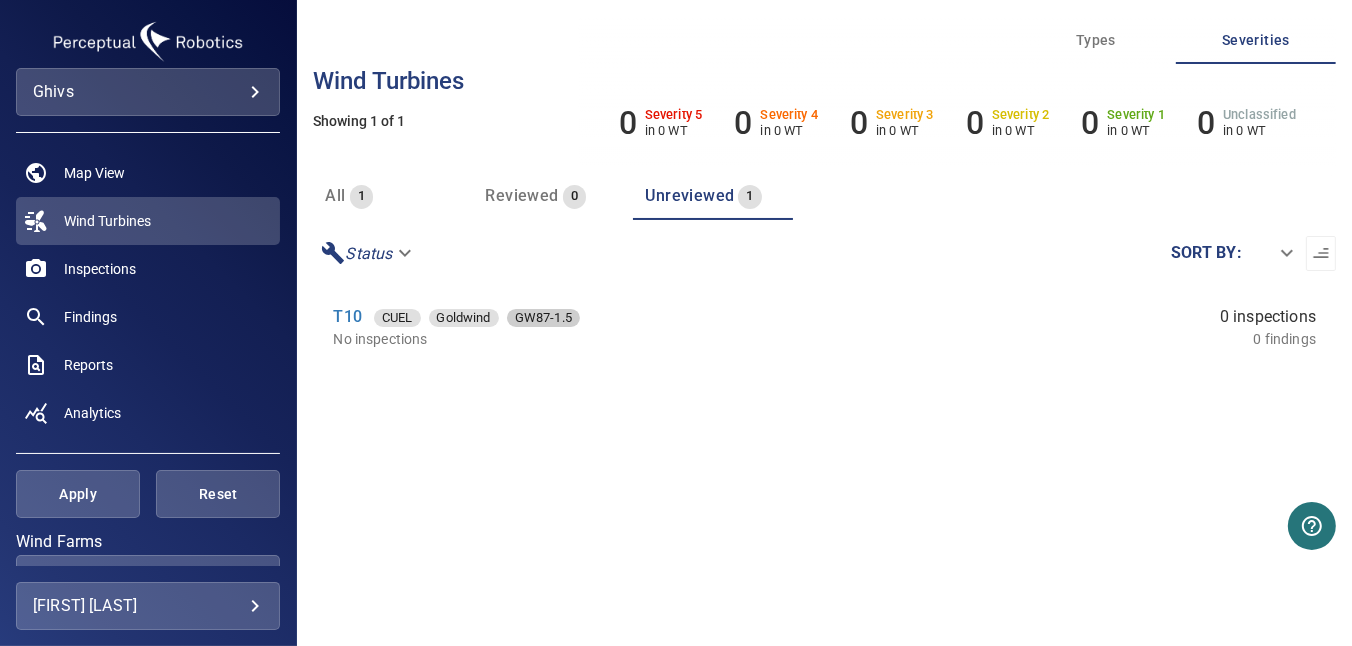 click on "GW87-1.5" at bounding box center (397, 318) 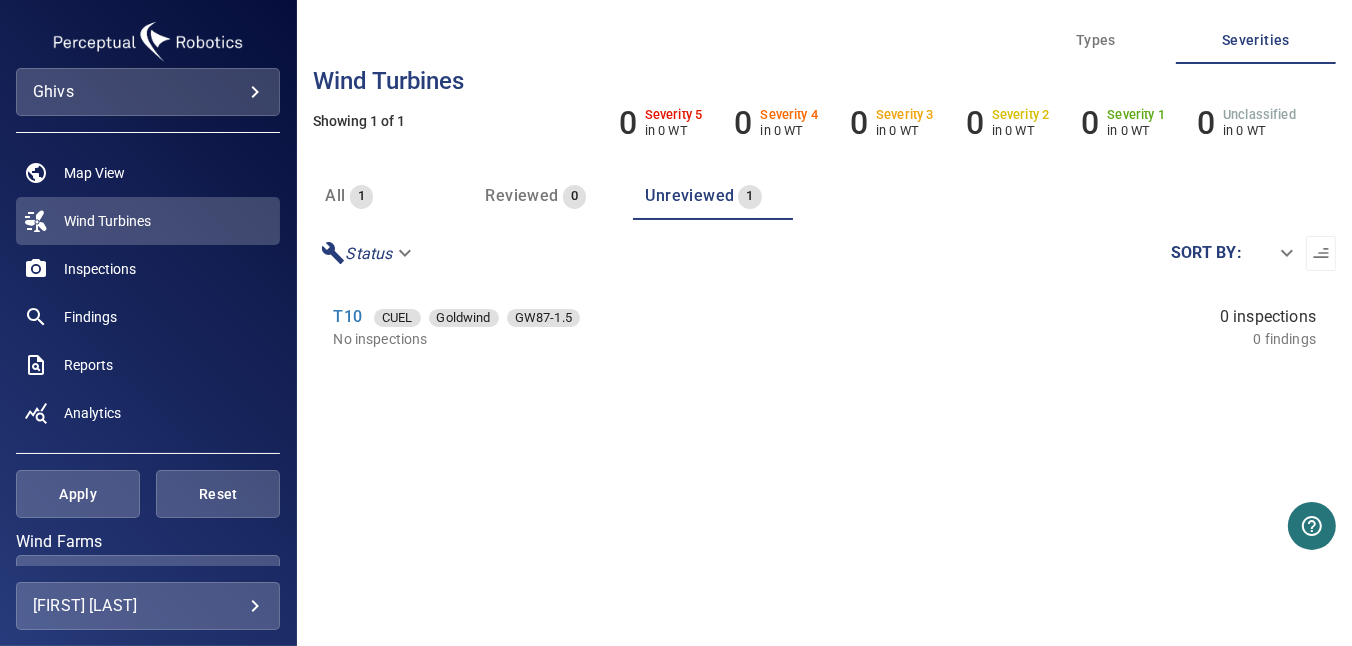 click on "**********" at bounding box center (676, 323) 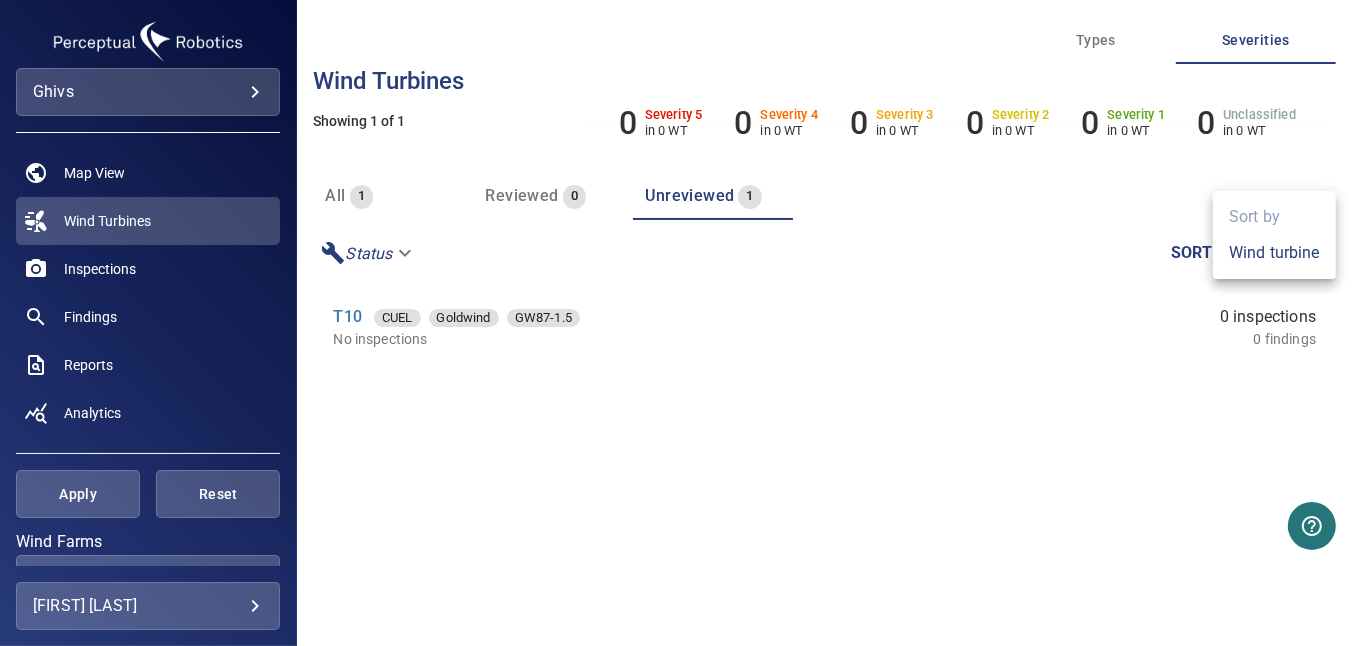 click at bounding box center (676, 323) 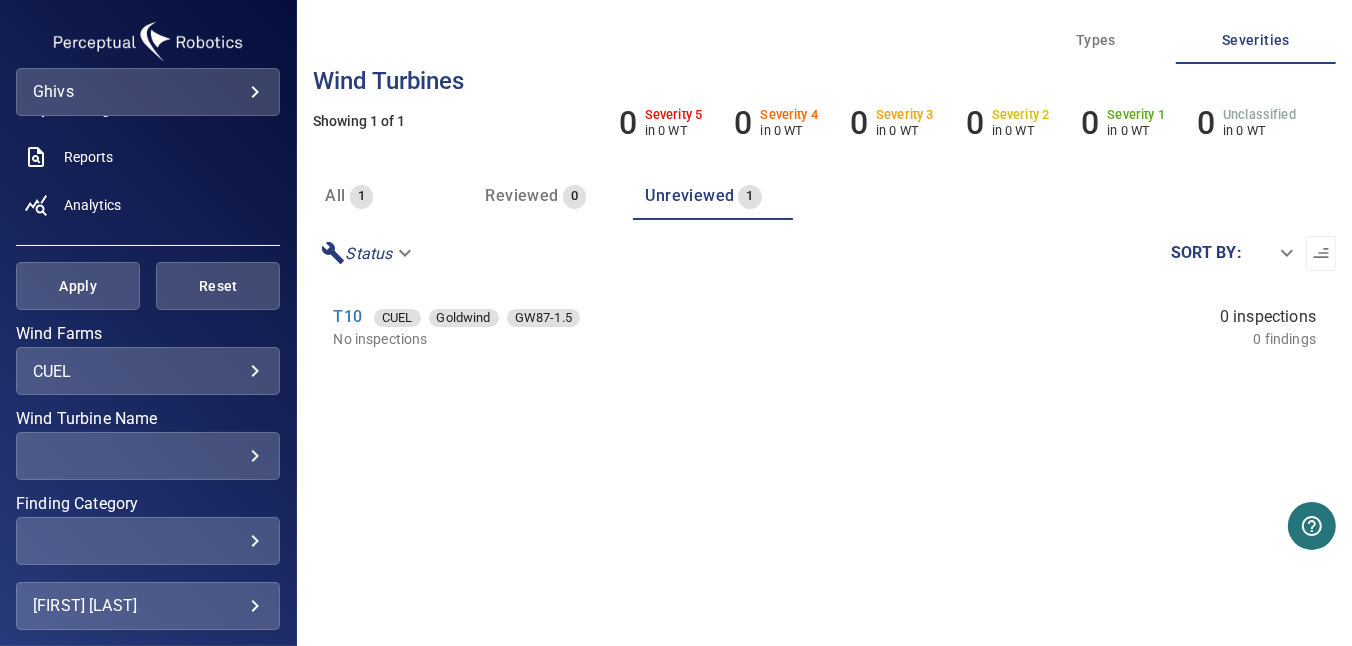 scroll, scrollTop: 0, scrollLeft: 0, axis: both 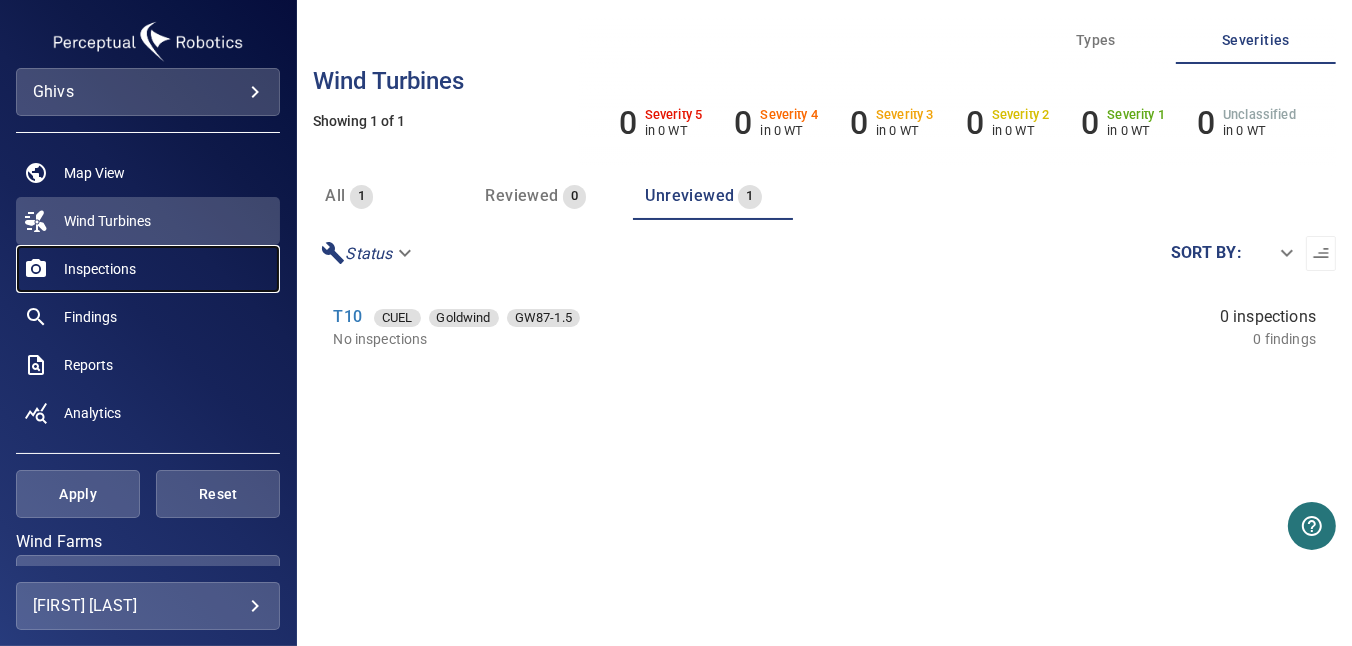 click on "Inspections" at bounding box center [148, 269] 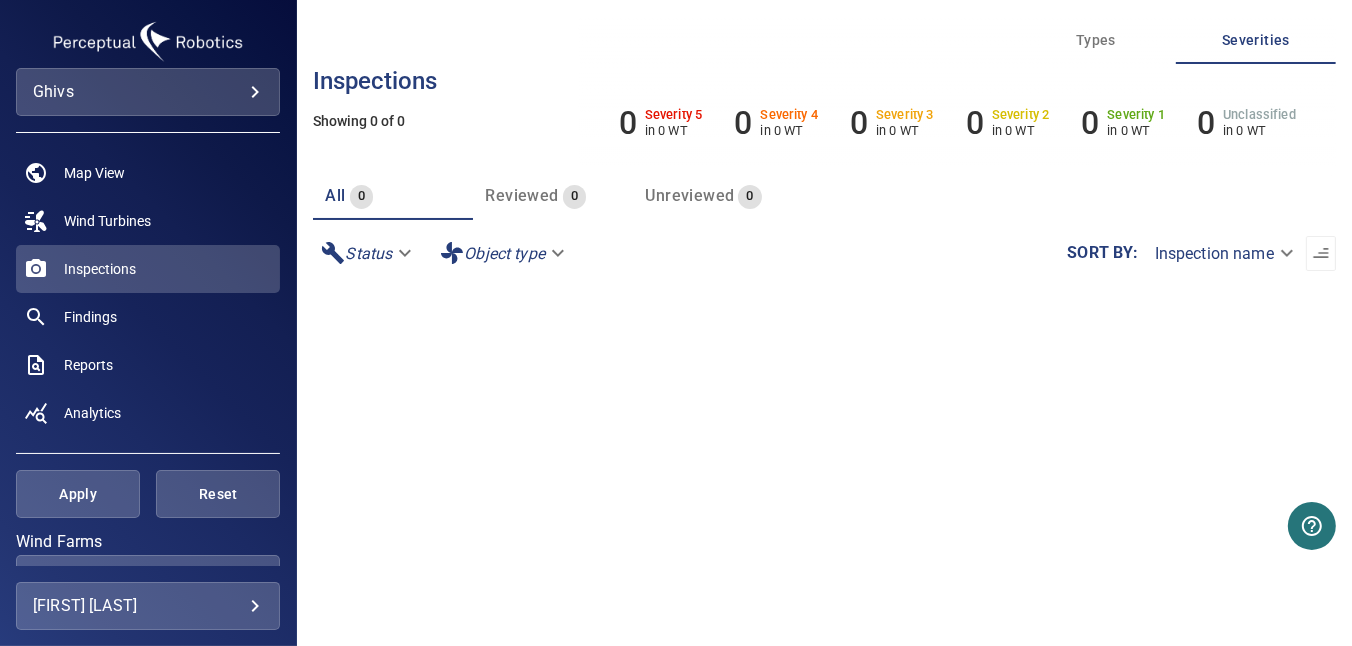 click on "**********" at bounding box center (676, 323) 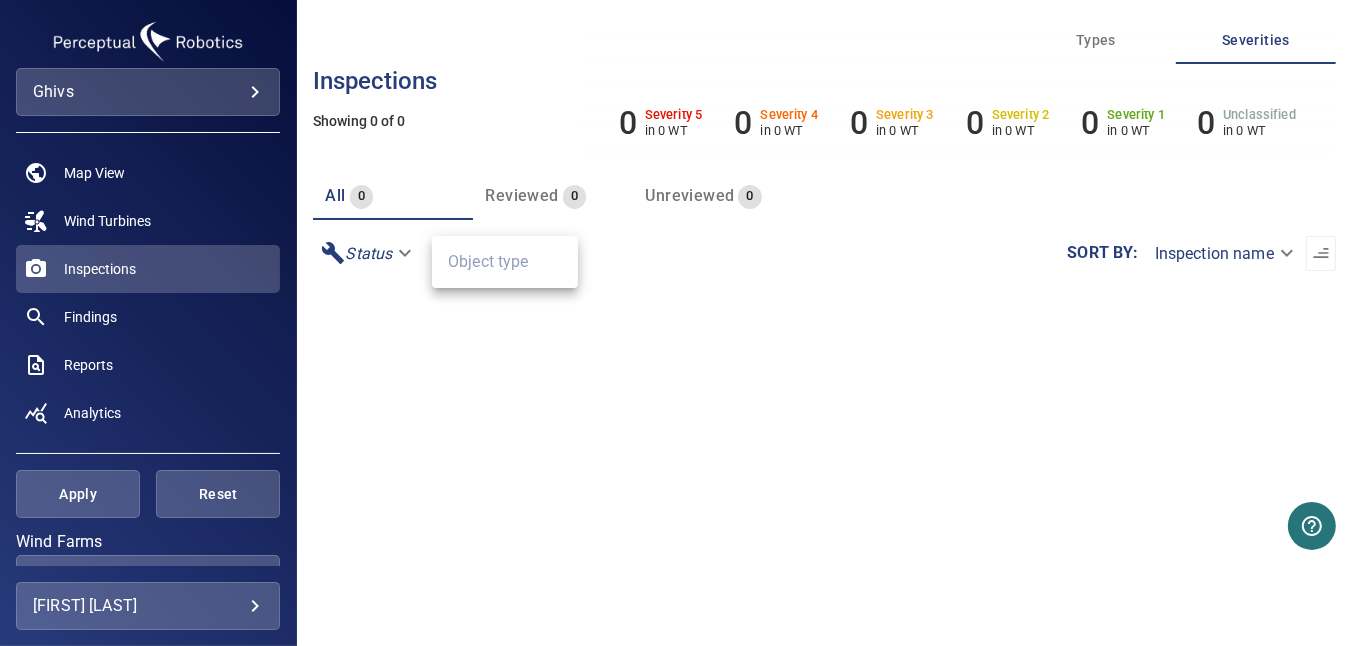 click at bounding box center [676, 323] 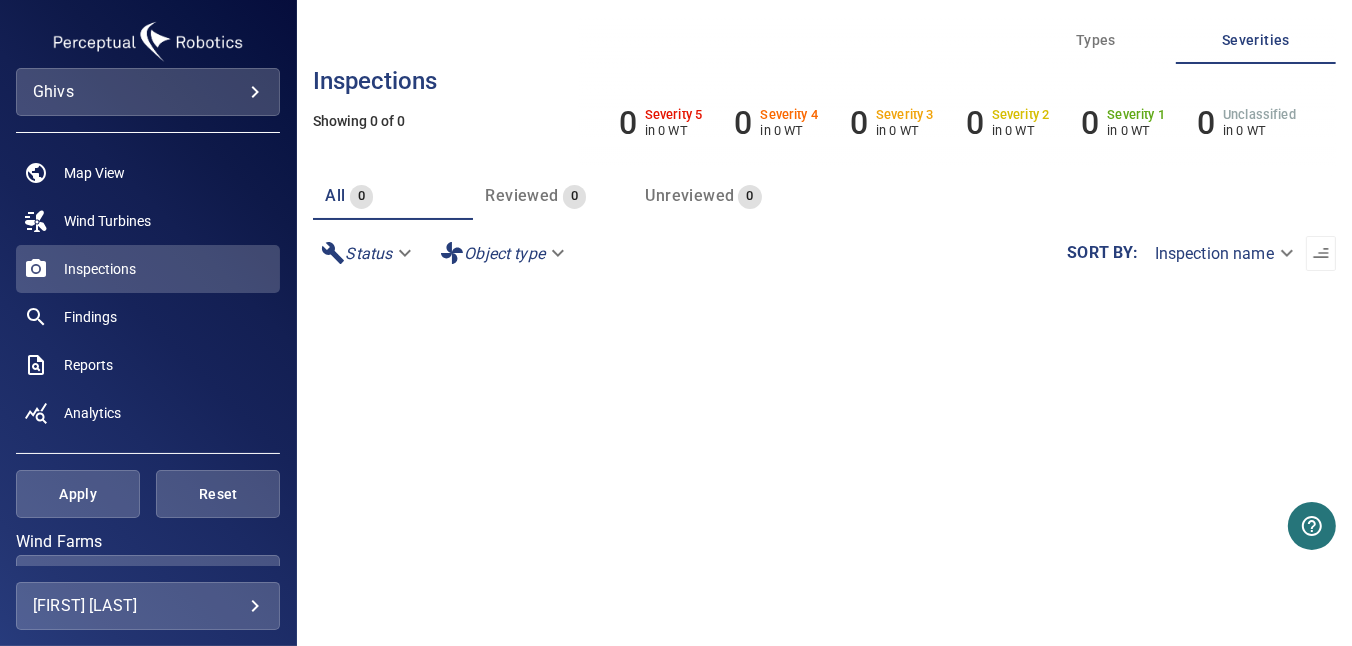 click on "**********" at bounding box center (676, 323) 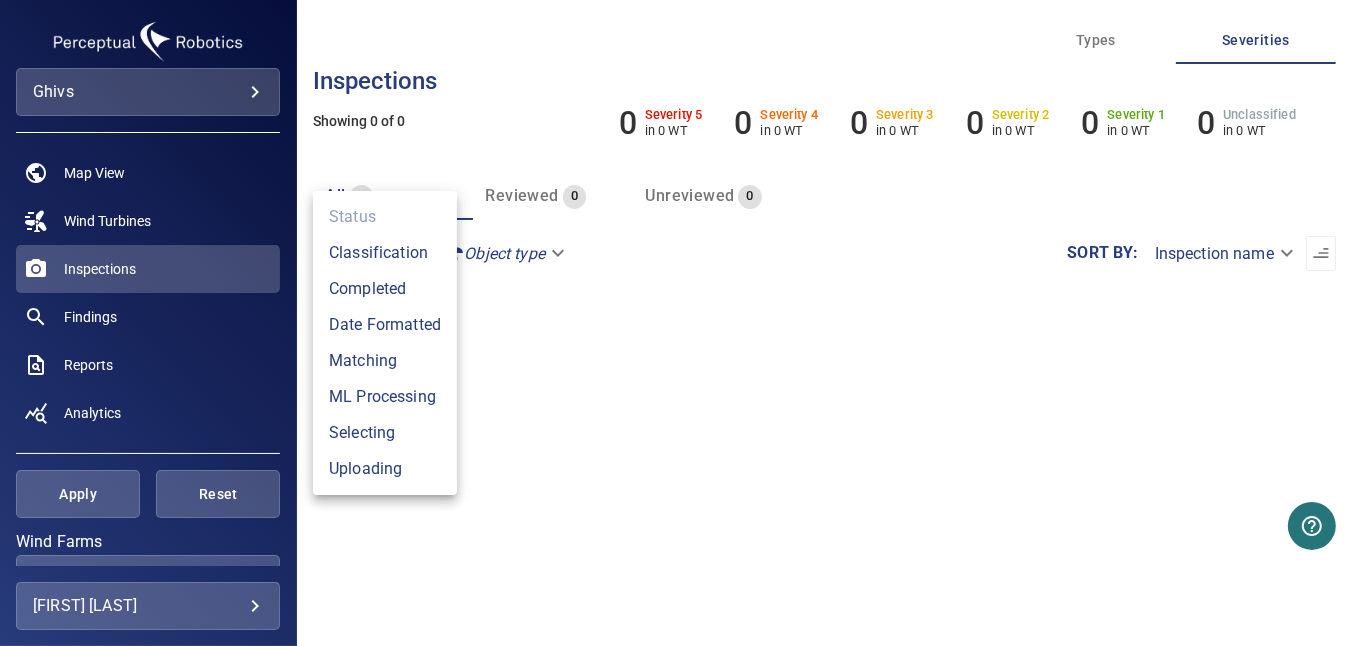 click at bounding box center [676, 323] 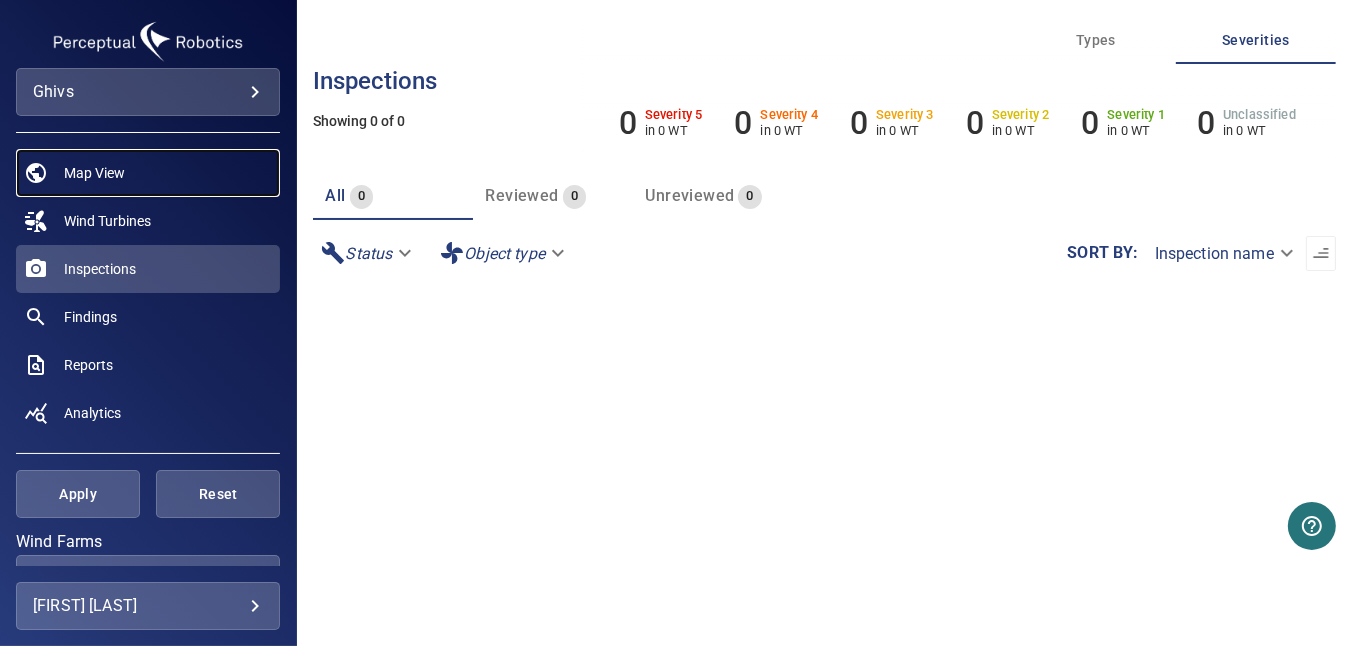 click on "Map View" at bounding box center (94, 173) 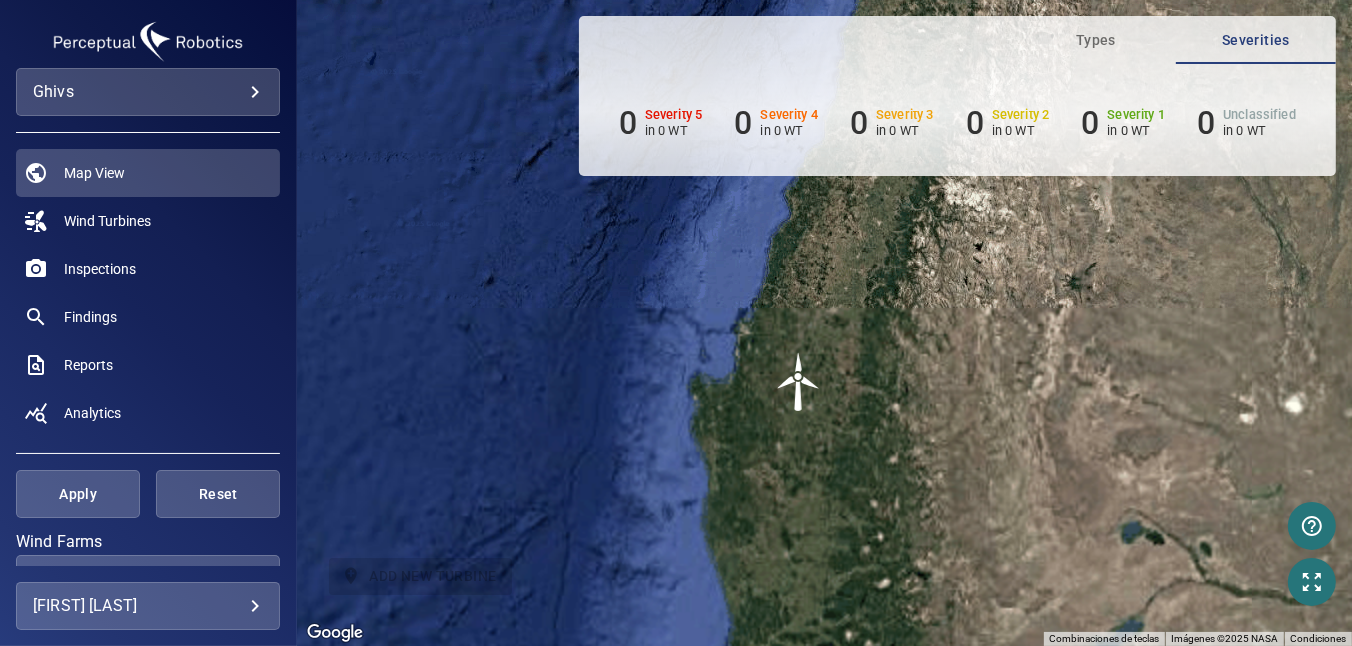 click at bounding box center [799, 382] 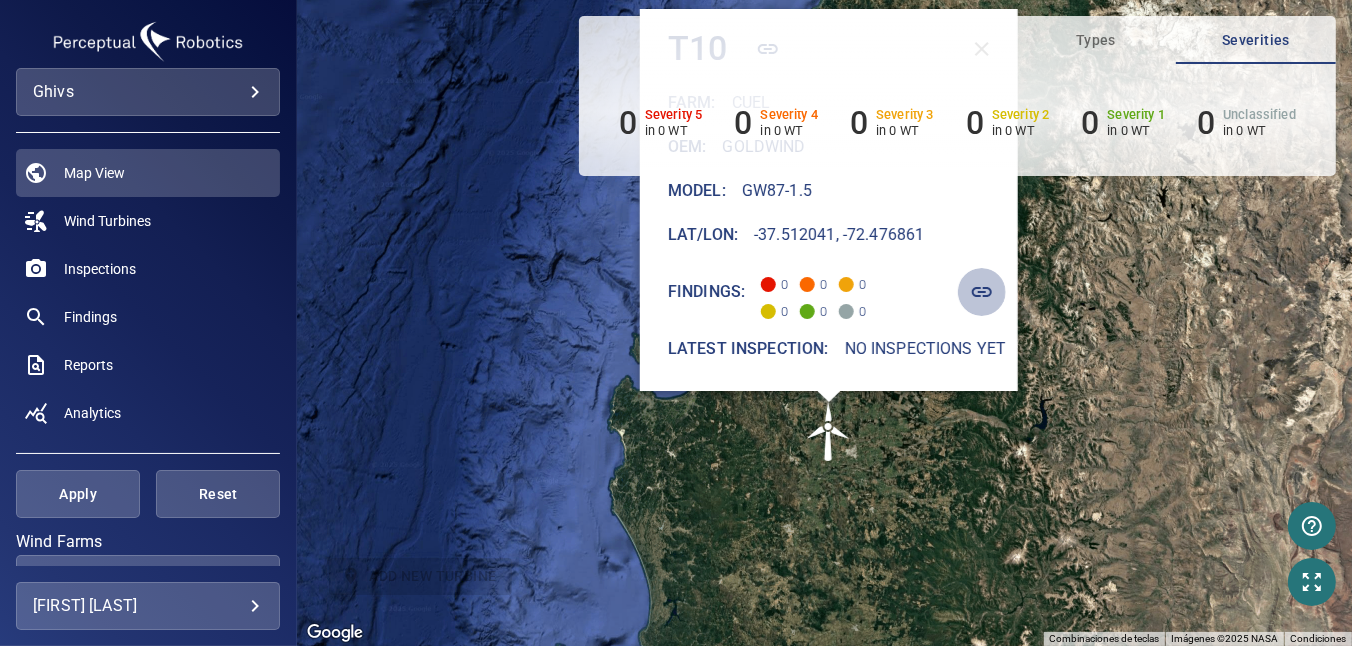 click at bounding box center (982, 292) 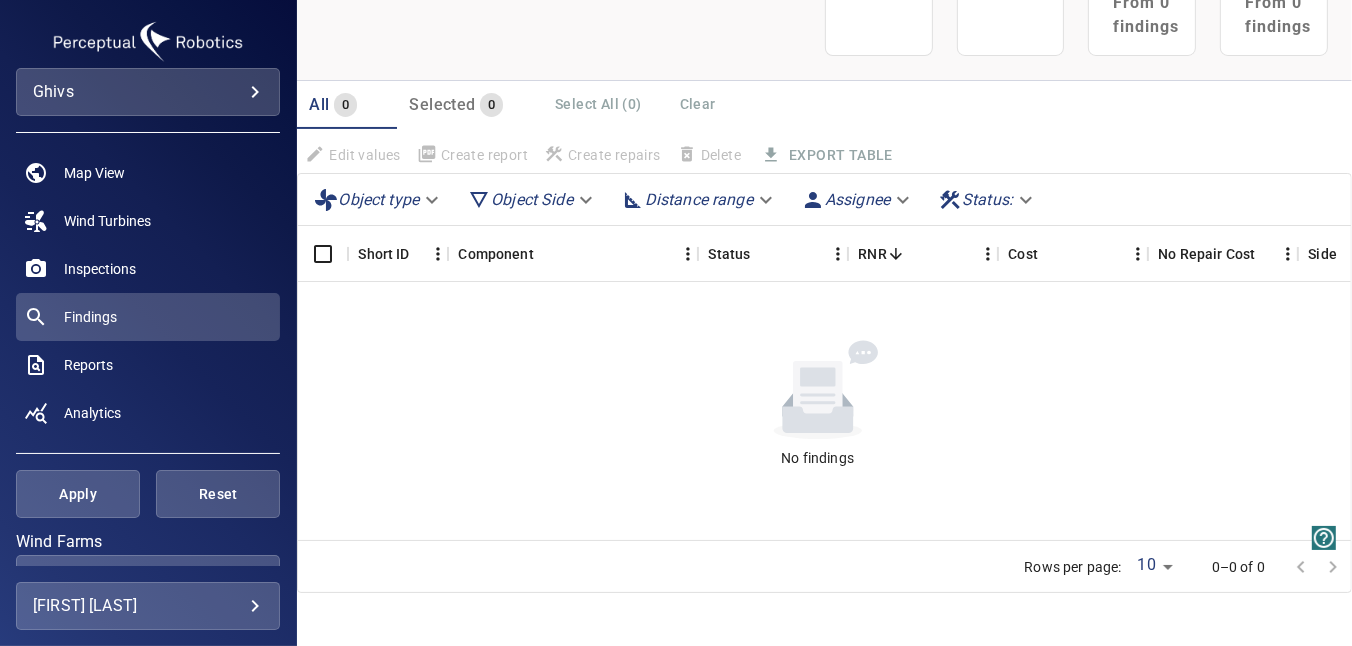 scroll, scrollTop: 190, scrollLeft: 0, axis: vertical 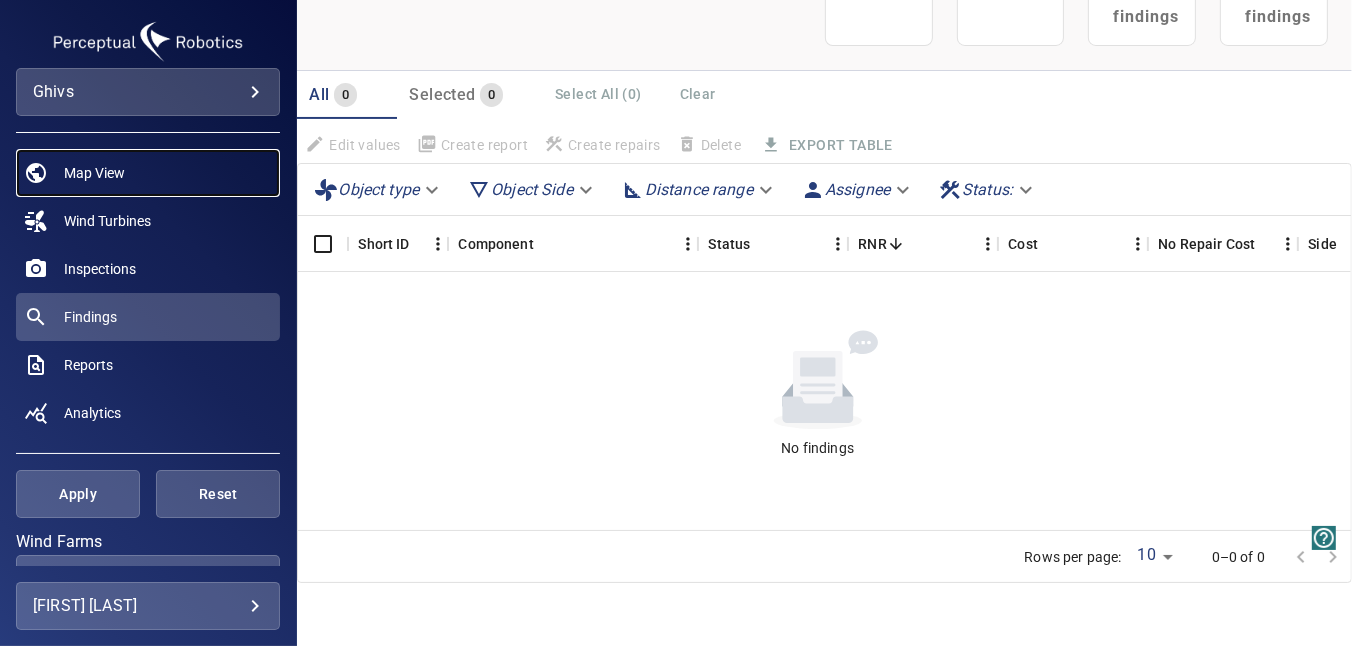 click on "Map View" at bounding box center [94, 173] 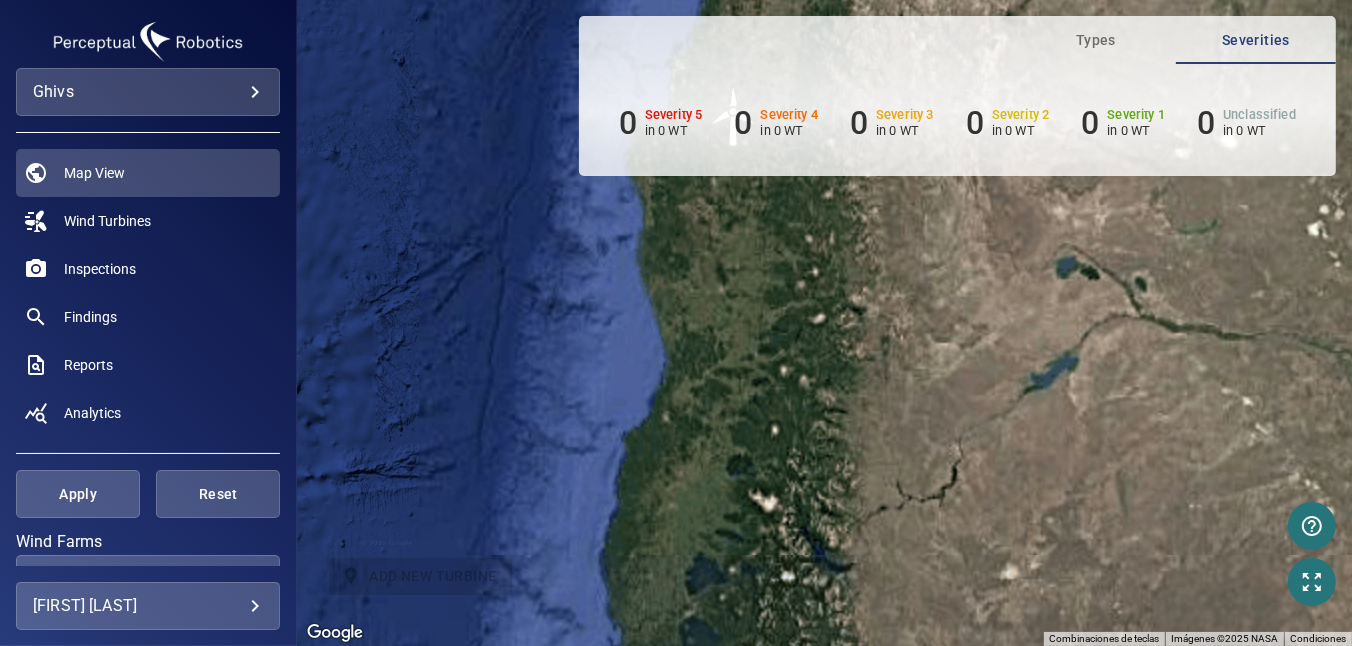 drag, startPoint x: 936, startPoint y: 245, endPoint x: 828, endPoint y: 559, distance: 332.0542 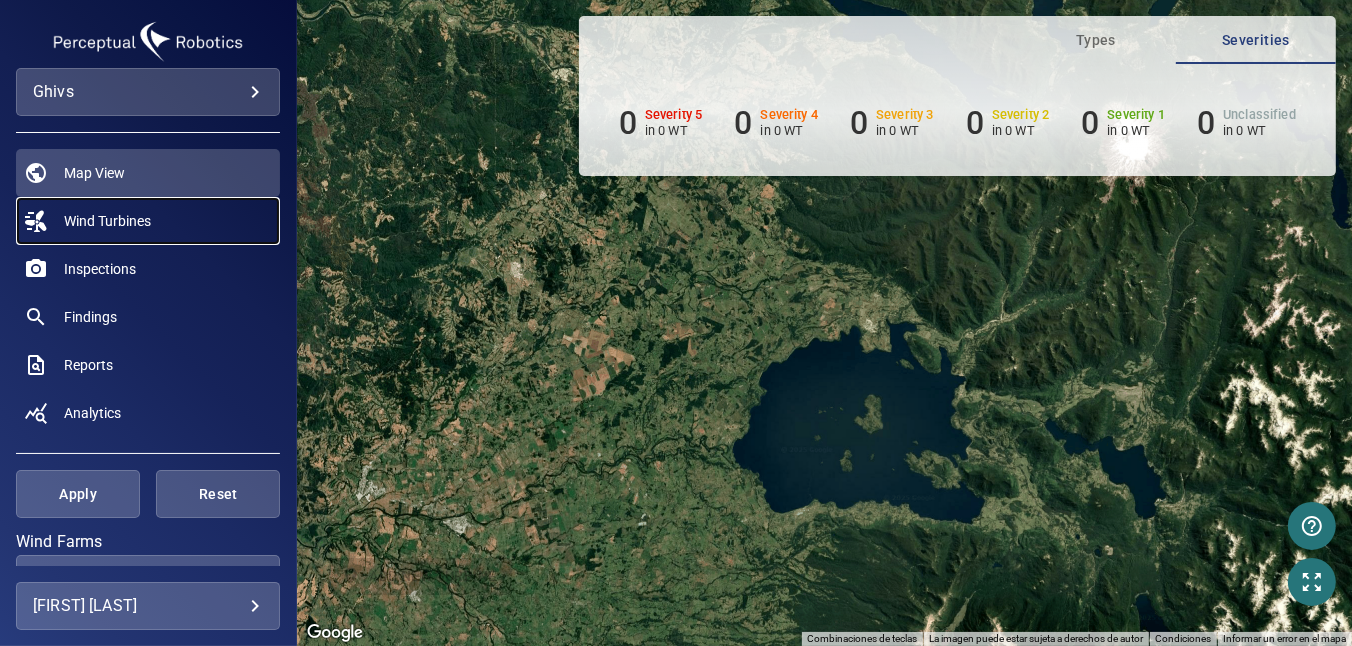 click on "Wind Turbines" at bounding box center [107, 221] 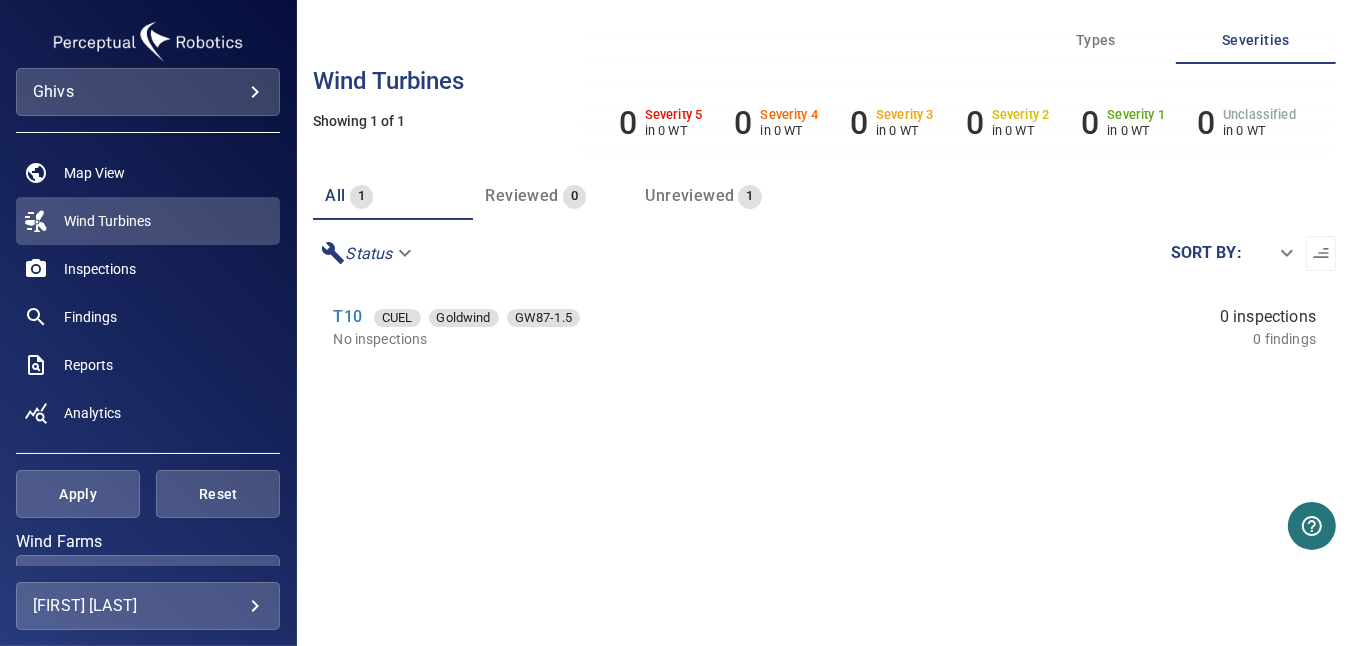 click on "T10 CUEL Goldwind GW87-1.5 No inspections 0 inspections 0 findings" at bounding box center [824, 327] 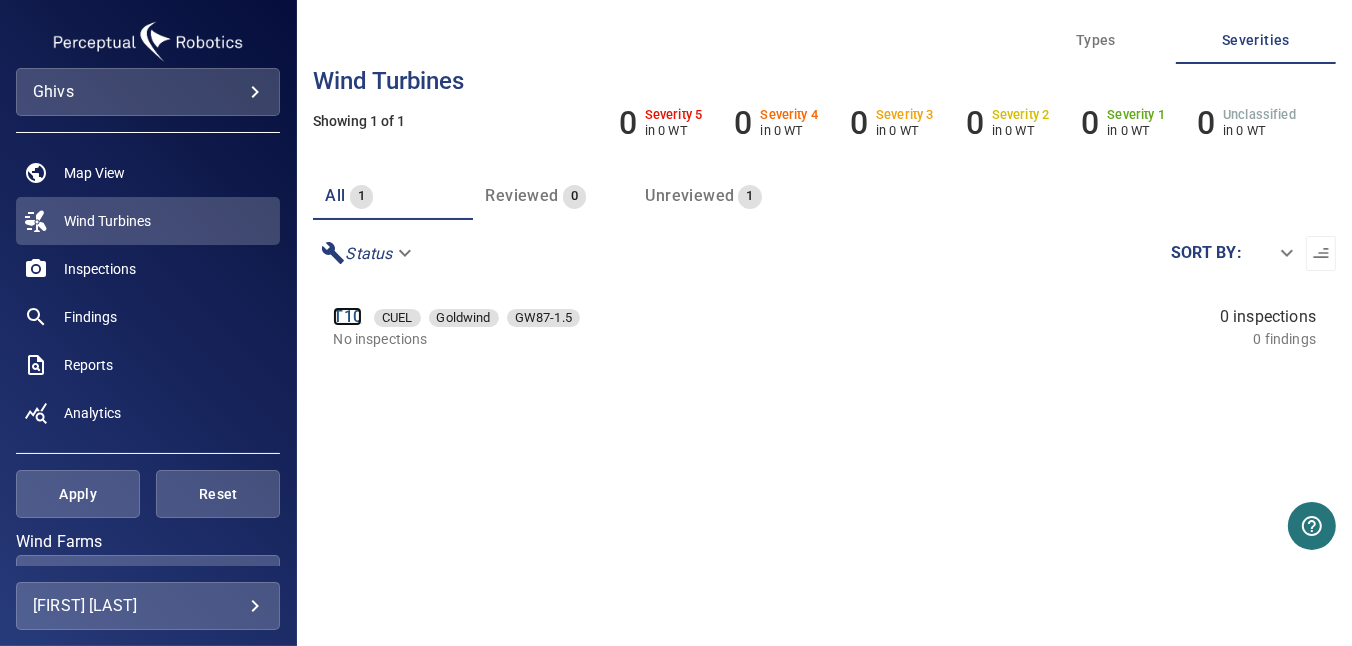 click on "T10" at bounding box center (347, 316) 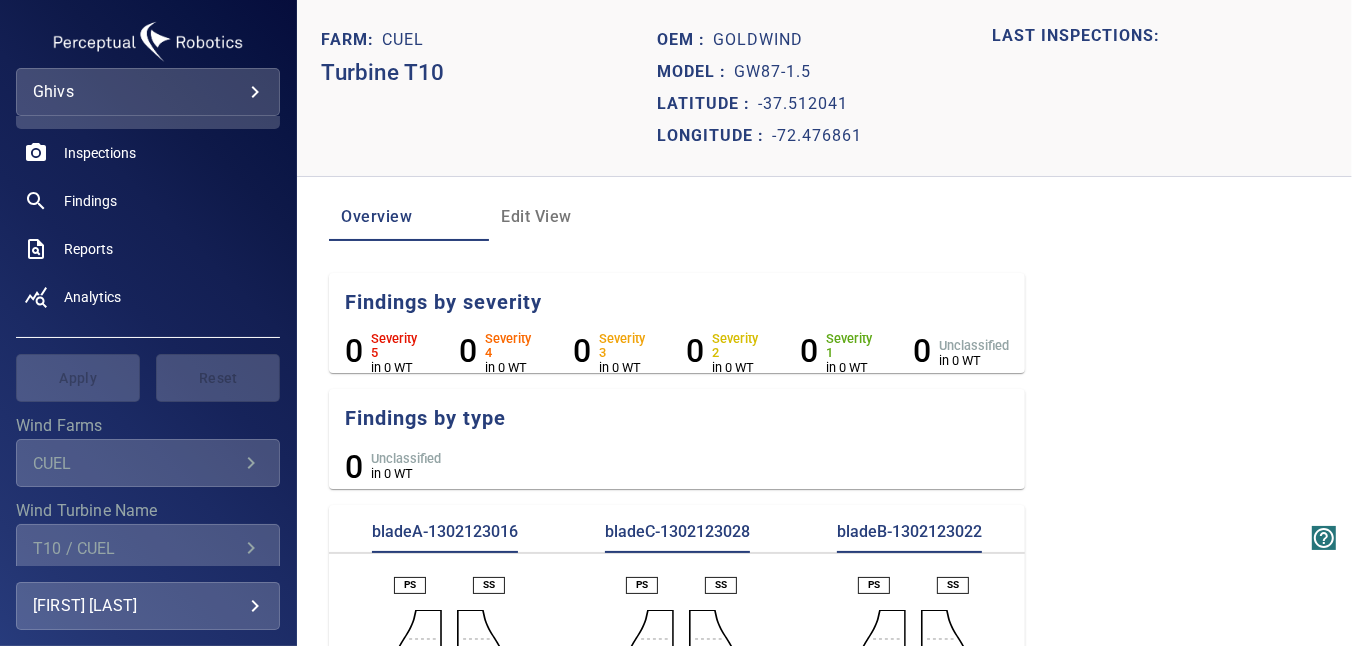 scroll, scrollTop: 200, scrollLeft: 0, axis: vertical 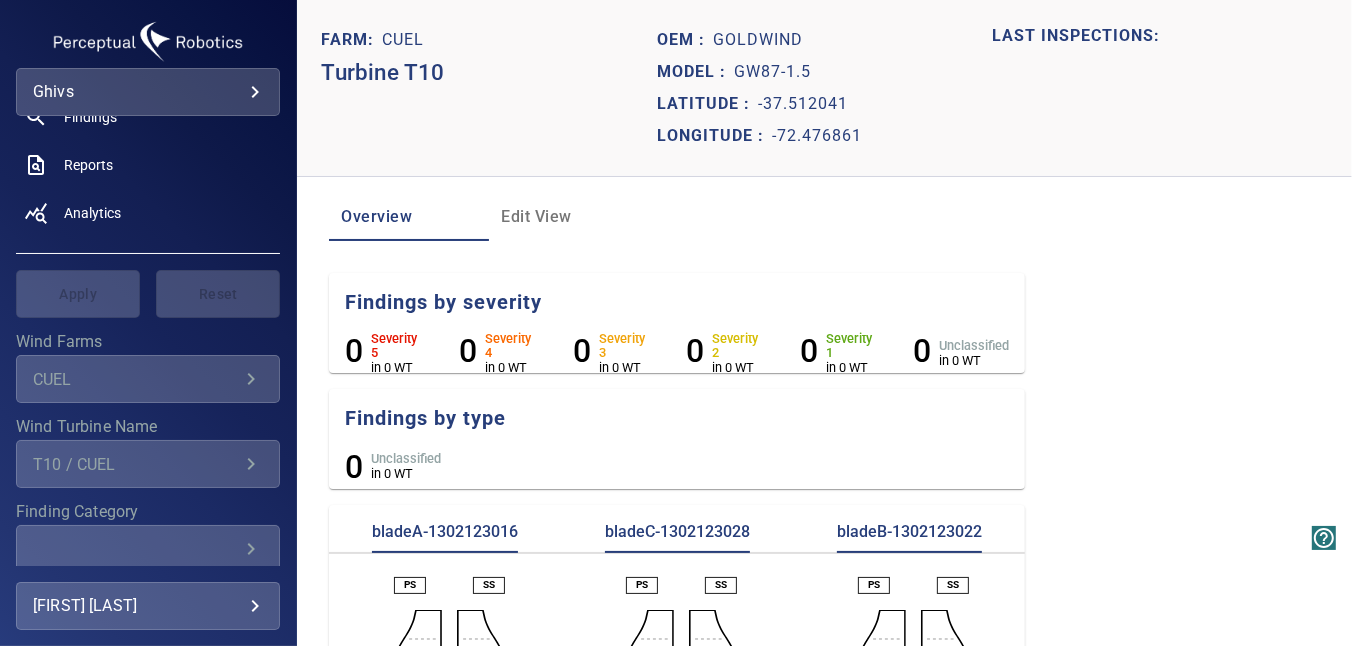 click on "CUEL" at bounding box center [136, 379] 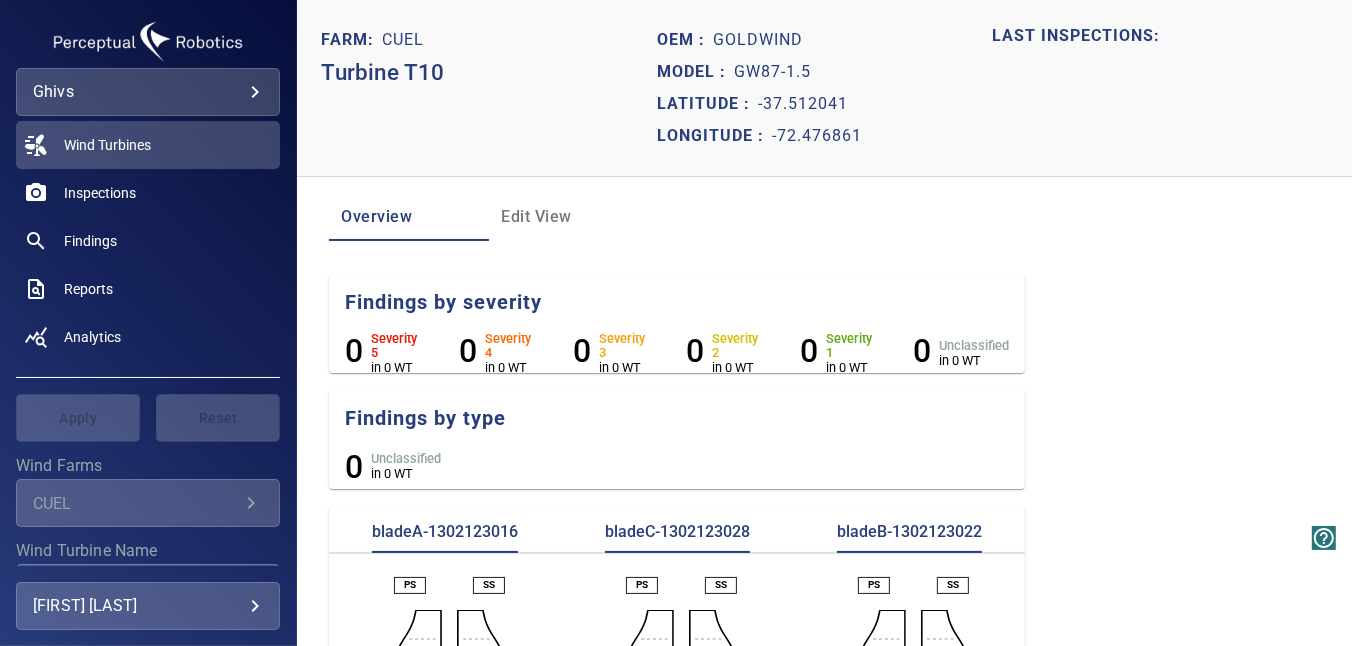 scroll, scrollTop: 0, scrollLeft: 0, axis: both 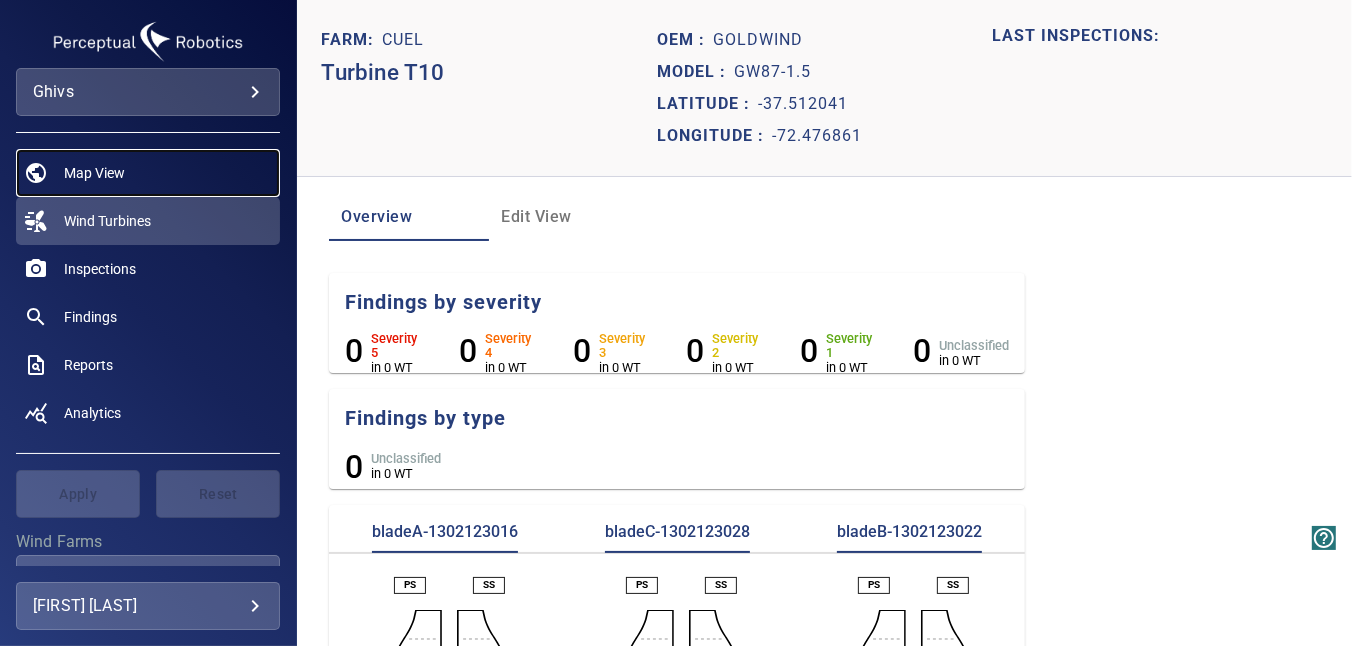 click on "Map View" at bounding box center [94, 173] 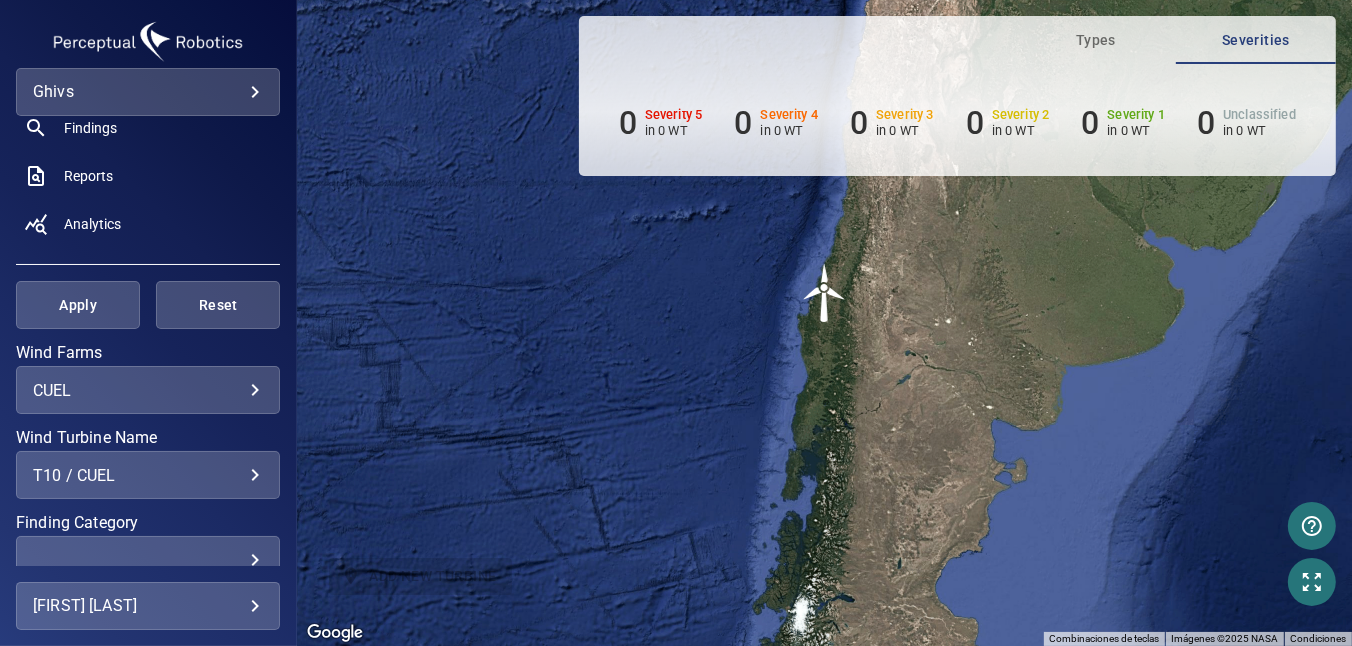 scroll, scrollTop: 300, scrollLeft: 0, axis: vertical 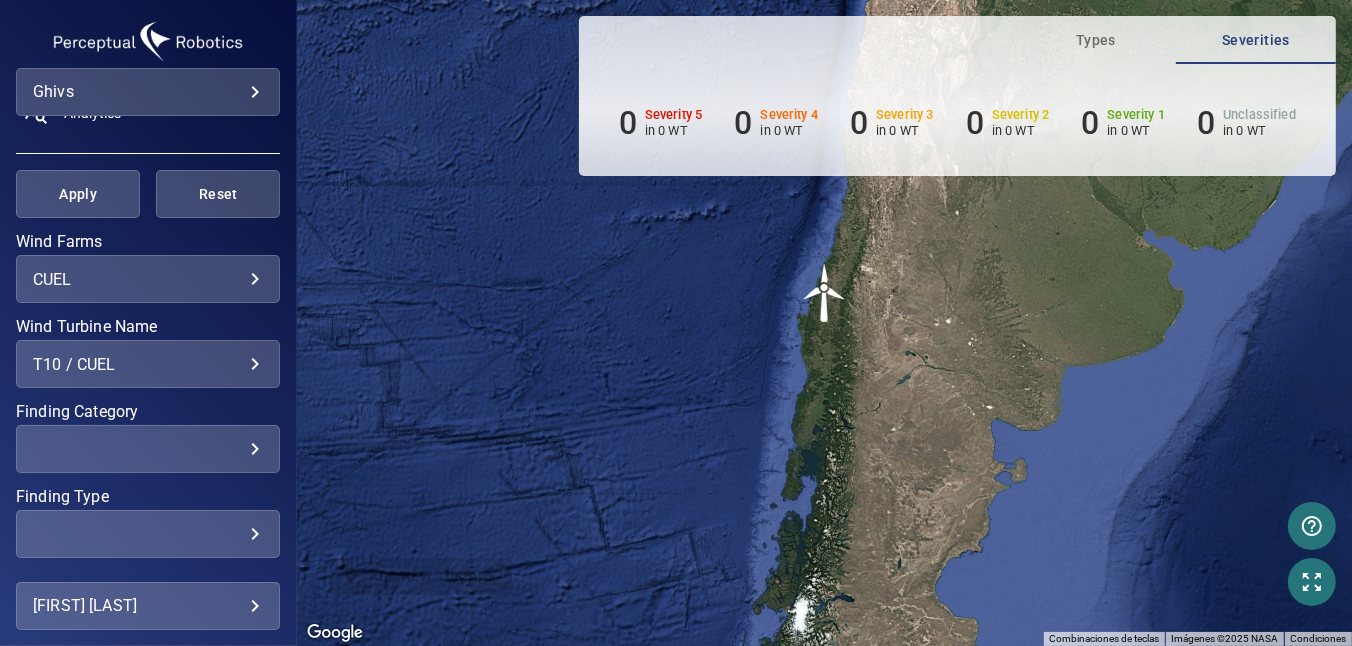click on "CUEL **** ​" at bounding box center (148, 279) 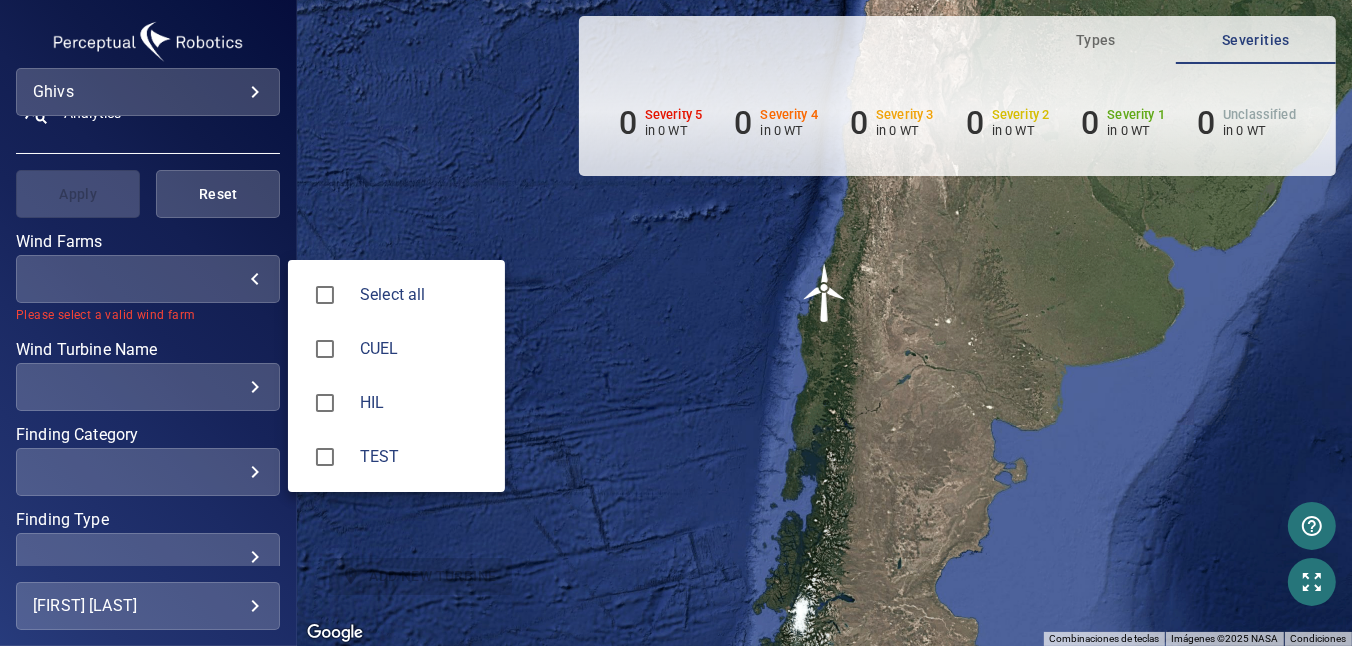 click on "HIL" at bounding box center [424, 403] 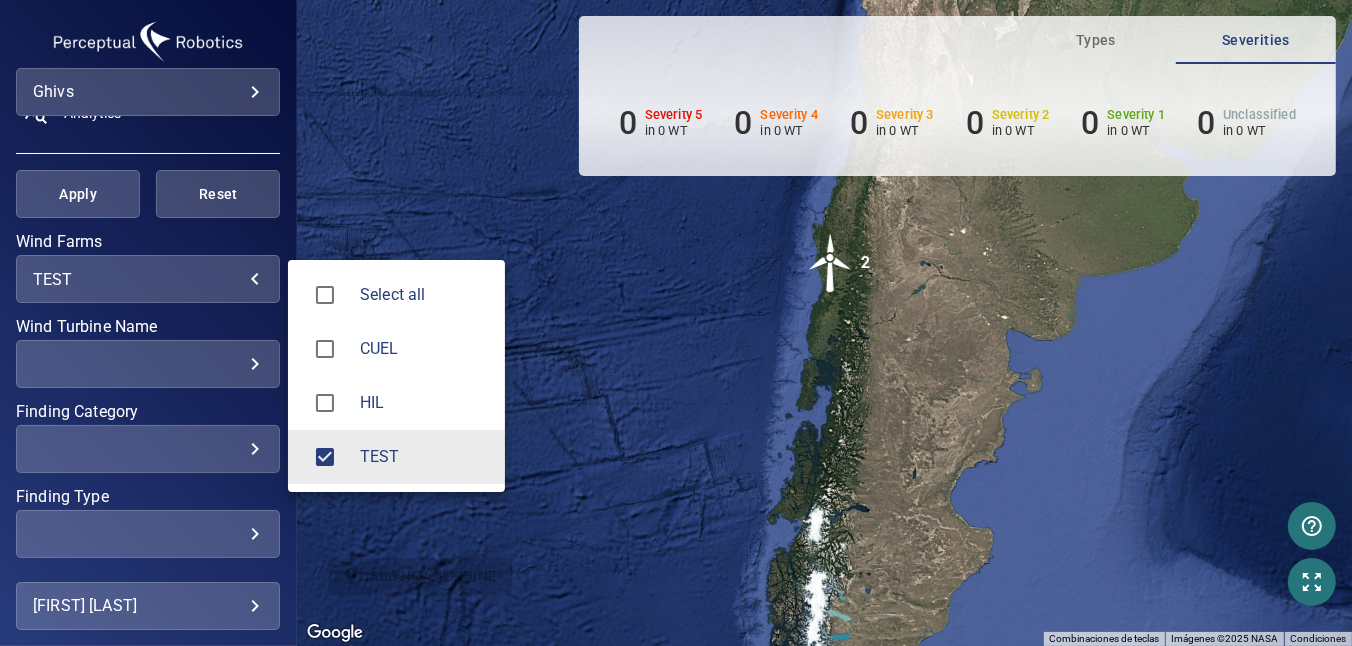 click at bounding box center (676, 323) 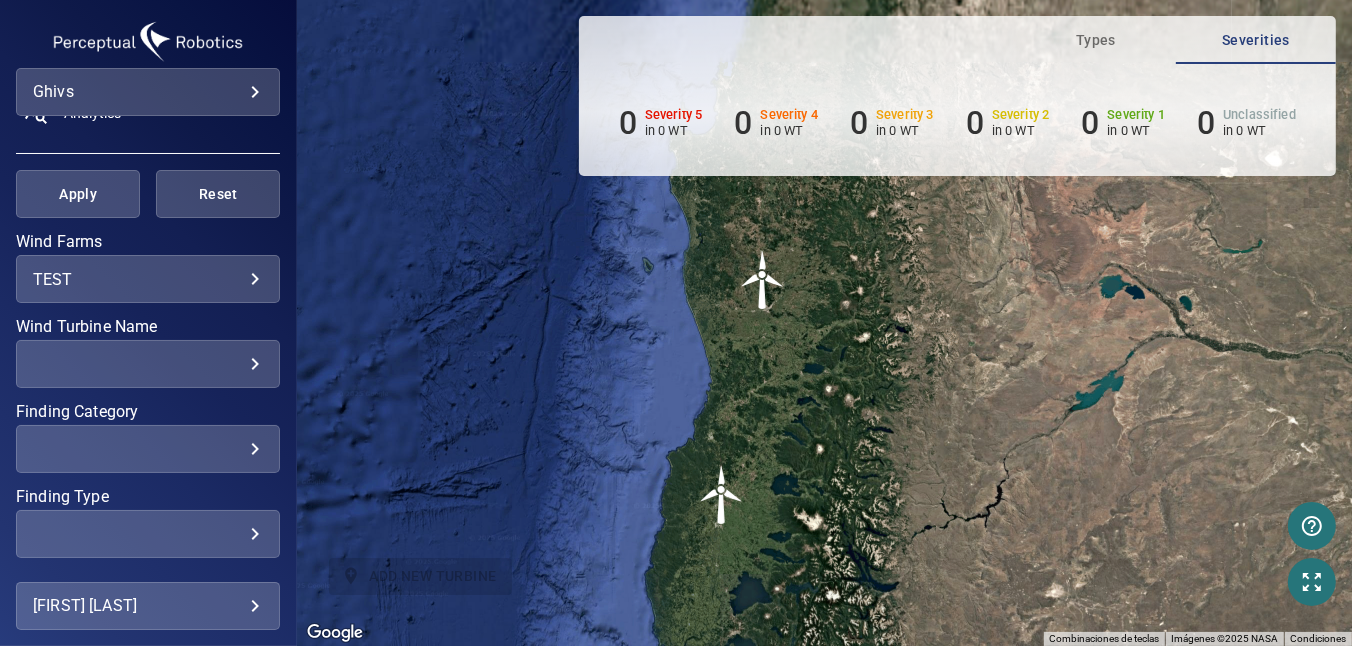 drag, startPoint x: 824, startPoint y: 270, endPoint x: 806, endPoint y: 355, distance: 86.88498 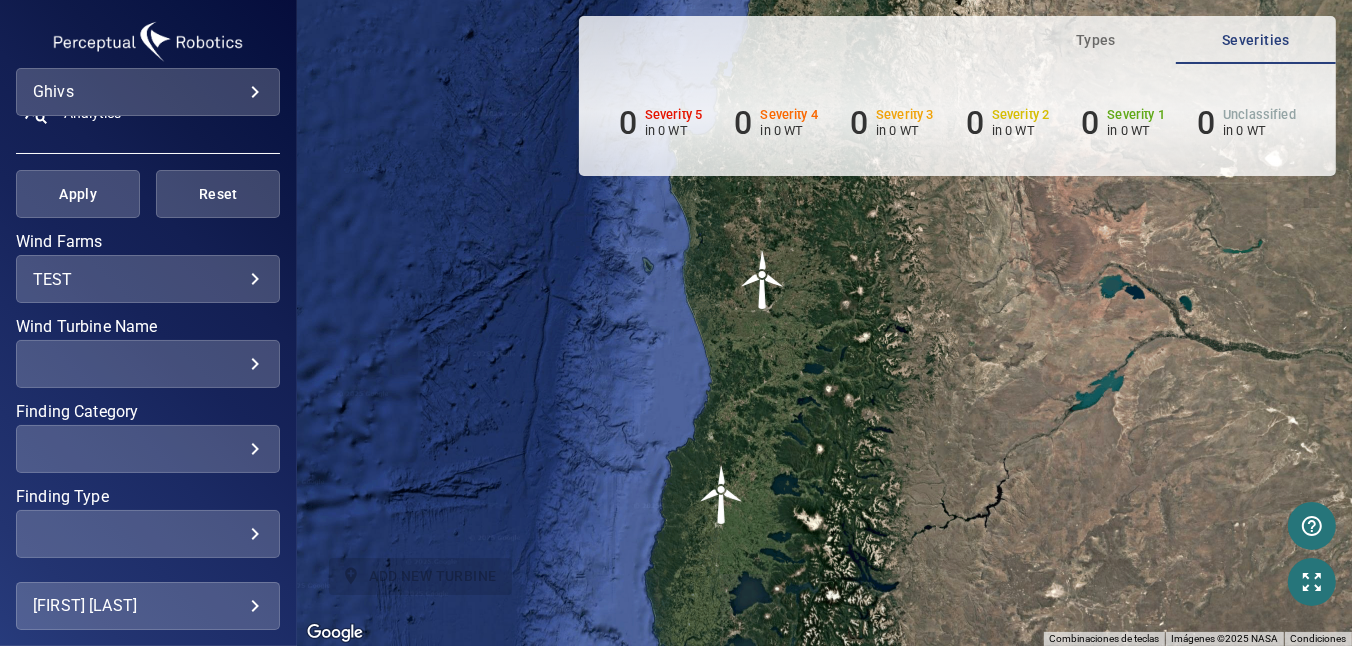 click on "**********" at bounding box center [676, 323] 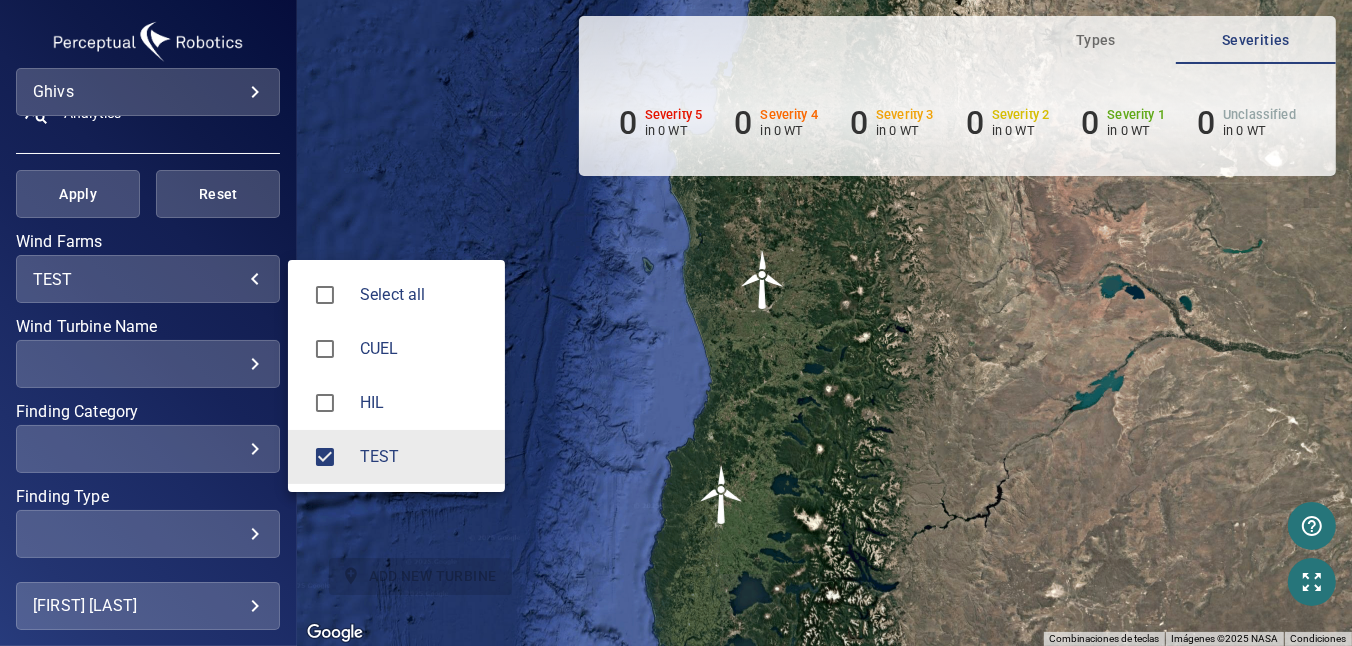 click at bounding box center [676, 323] 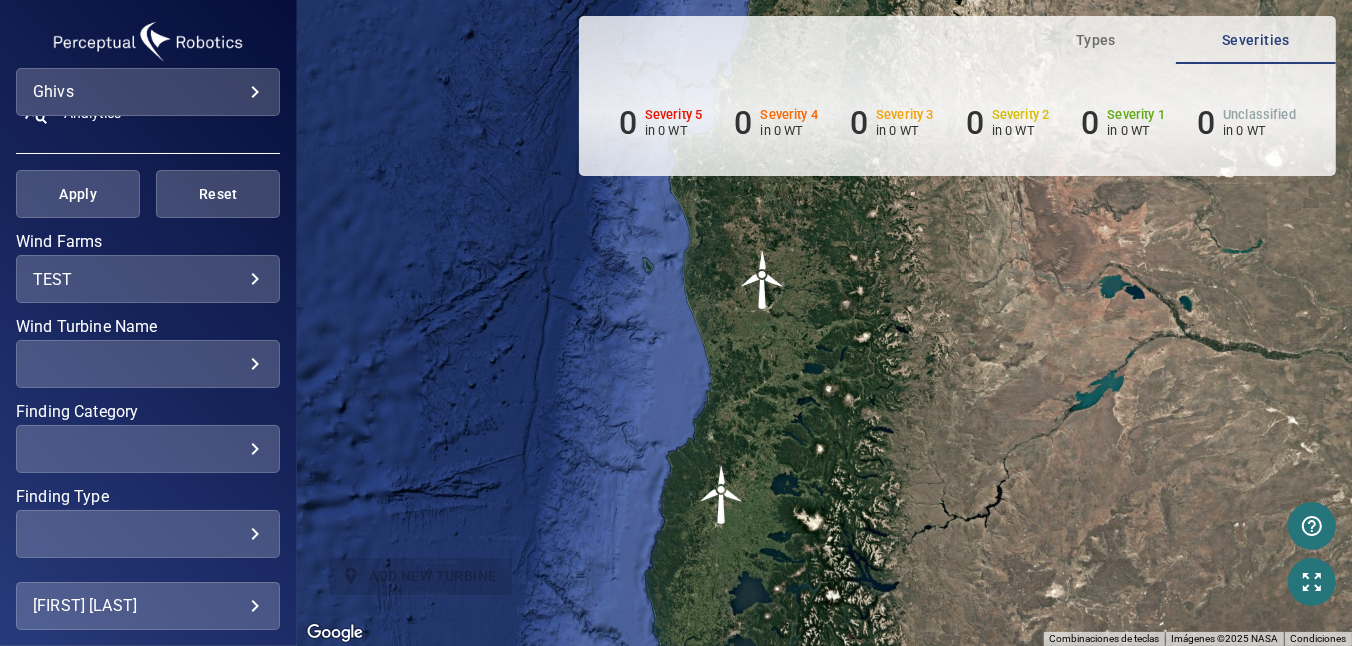 click on "**********" at bounding box center (676, 323) 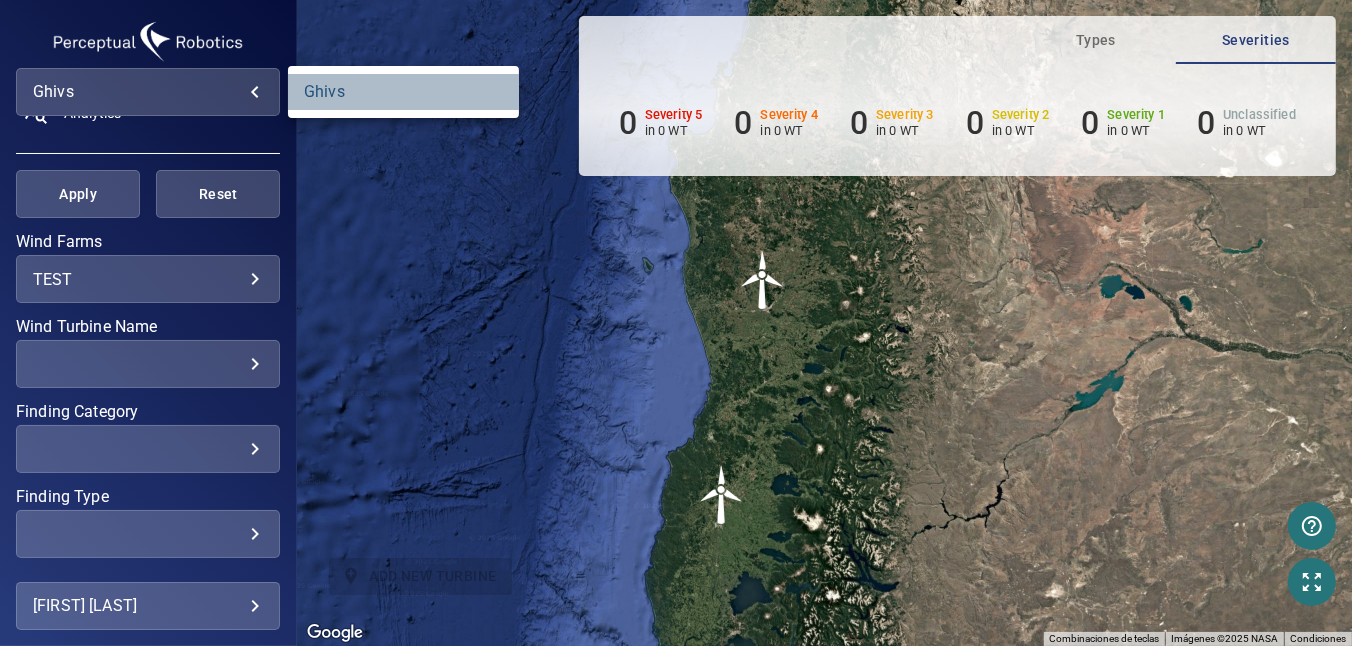click on "ghivs" at bounding box center (403, 92) 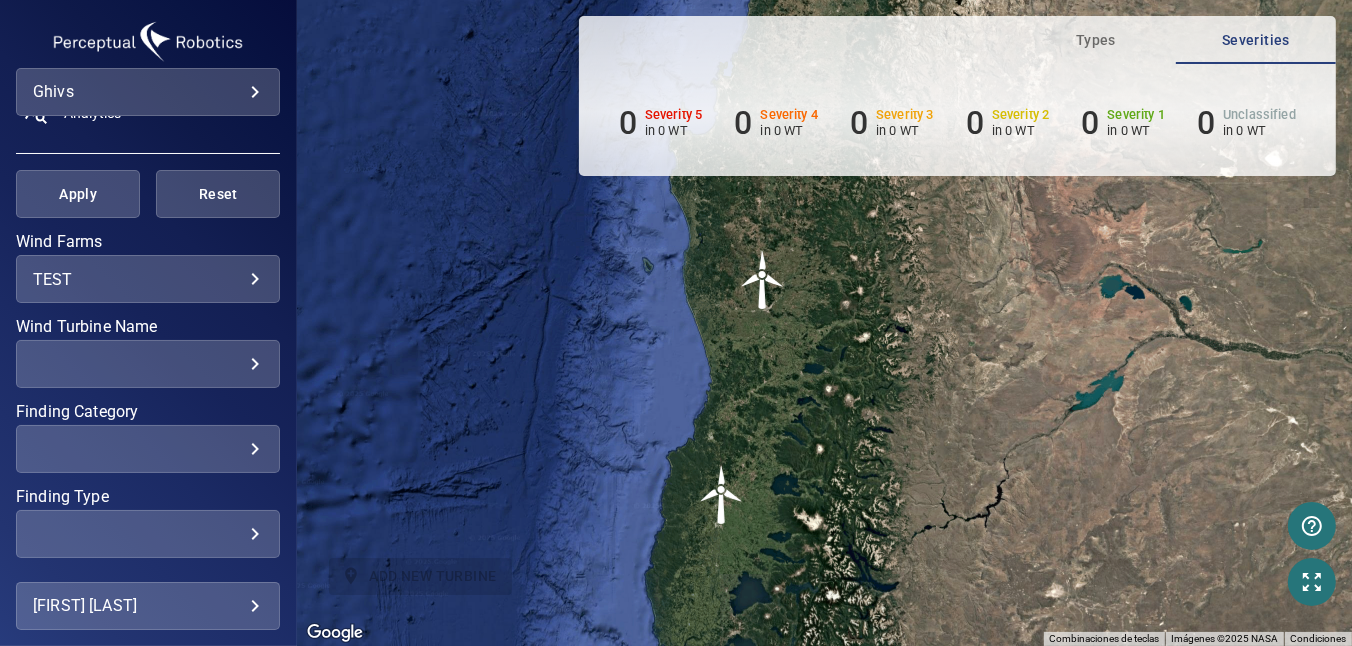 click on "**********" at bounding box center (676, 323) 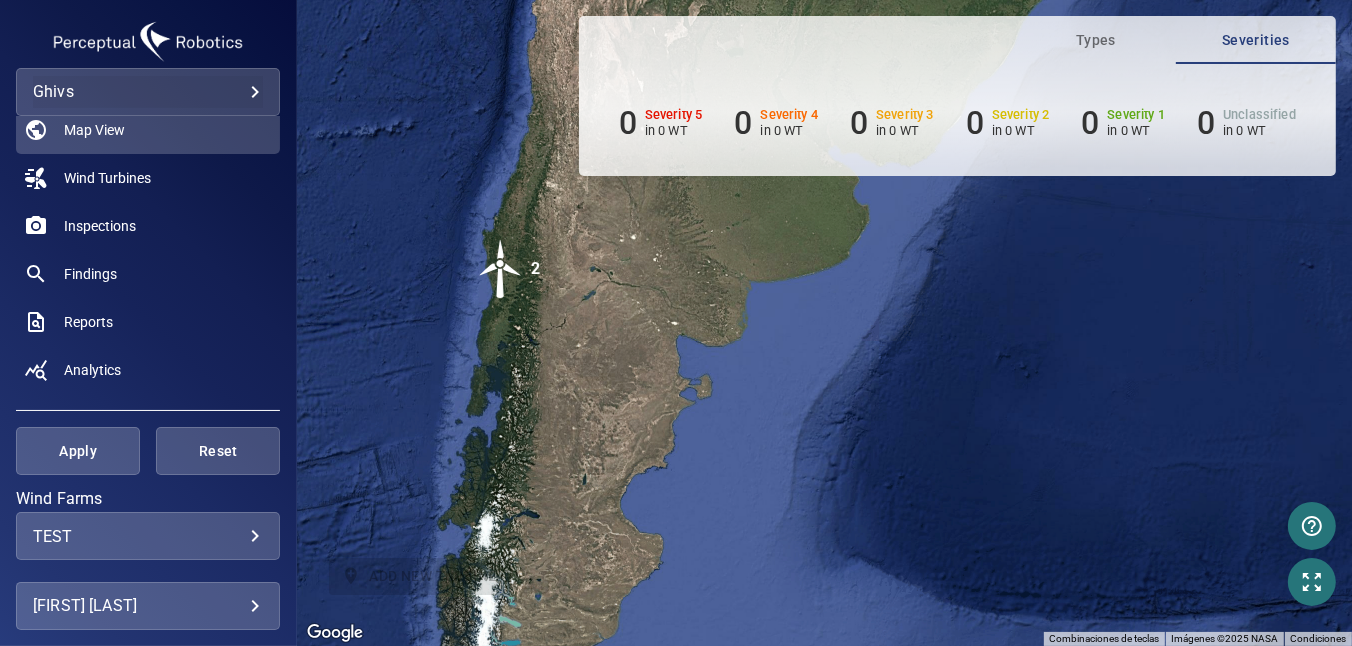 scroll, scrollTop: 0, scrollLeft: 0, axis: both 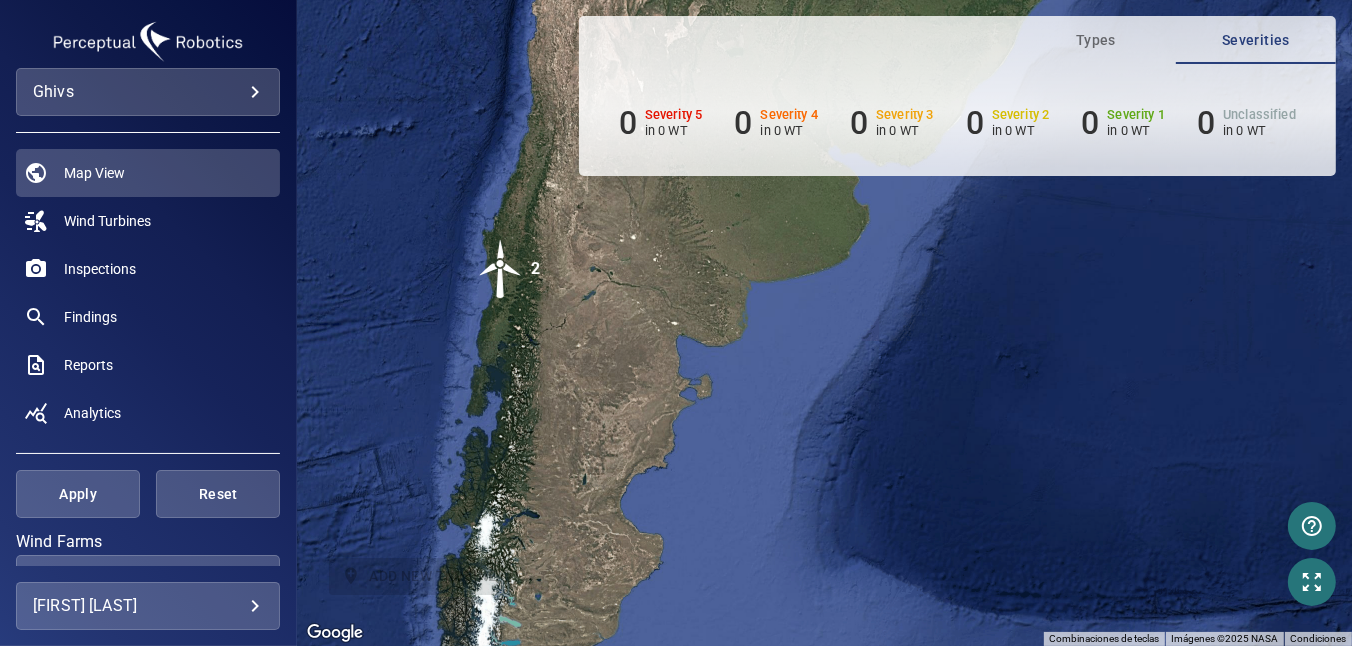 click on "**********" at bounding box center (676, 323) 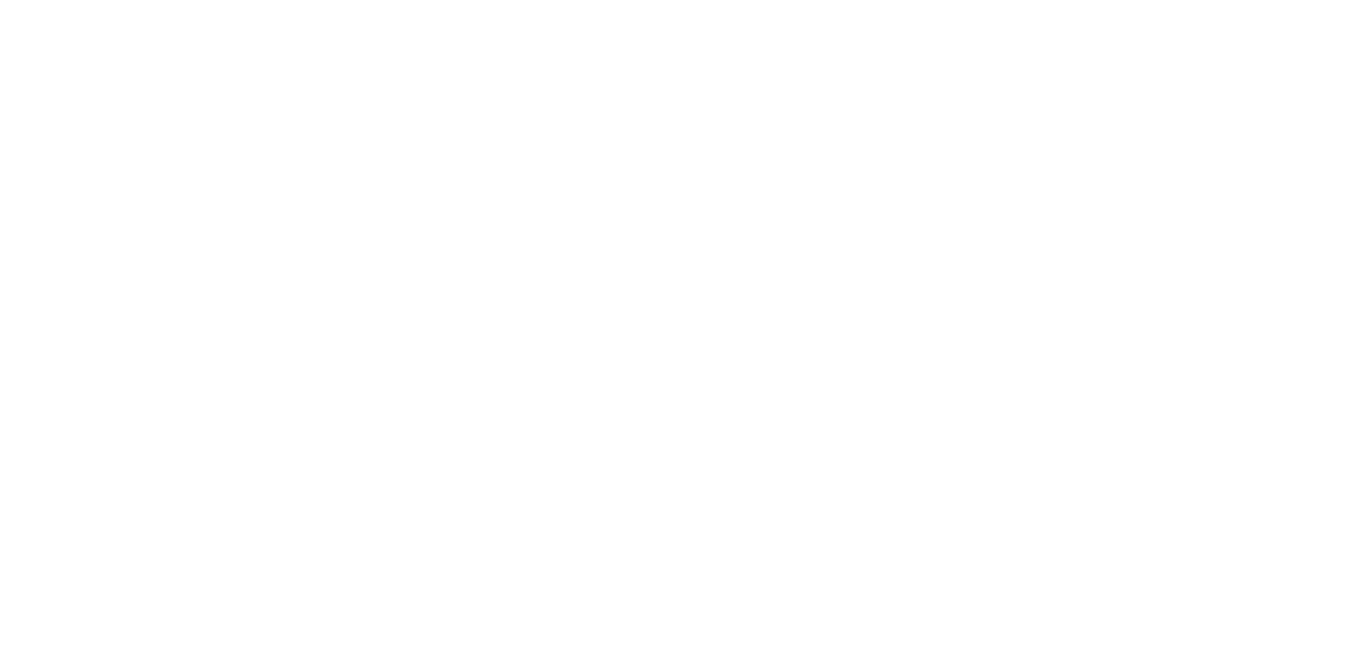 scroll, scrollTop: 0, scrollLeft: 0, axis: both 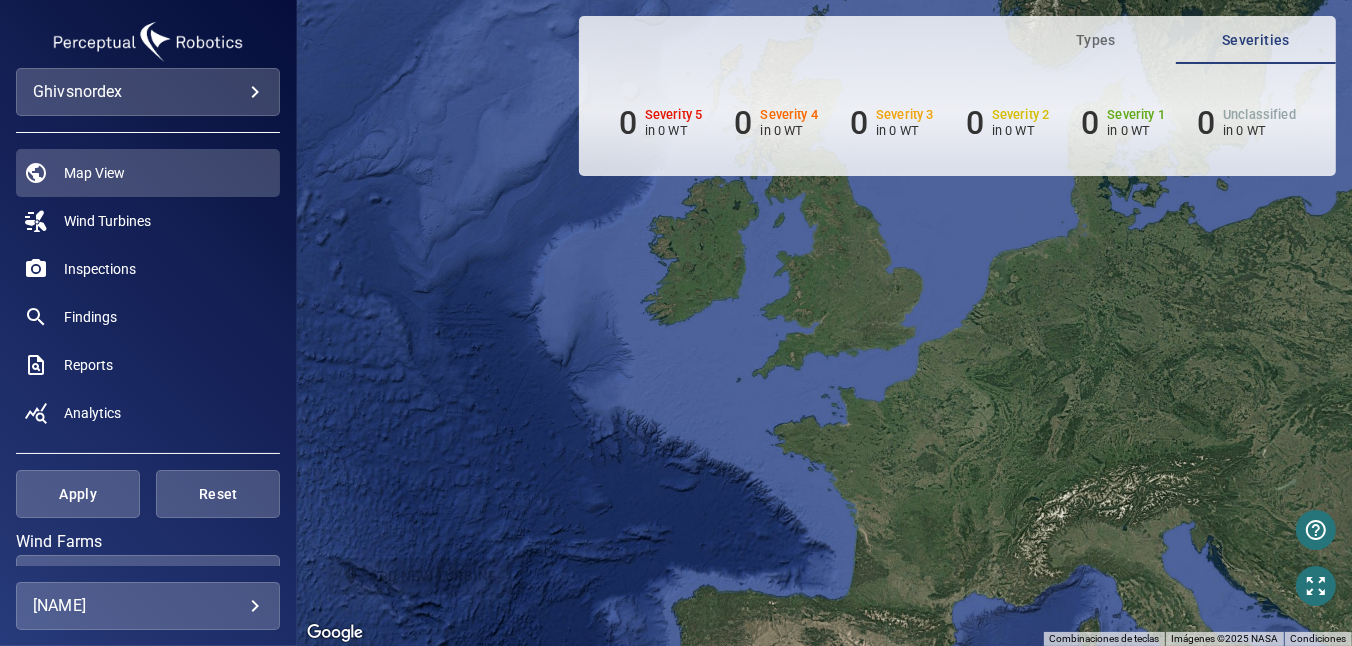 click on "**********" at bounding box center [676, 323] 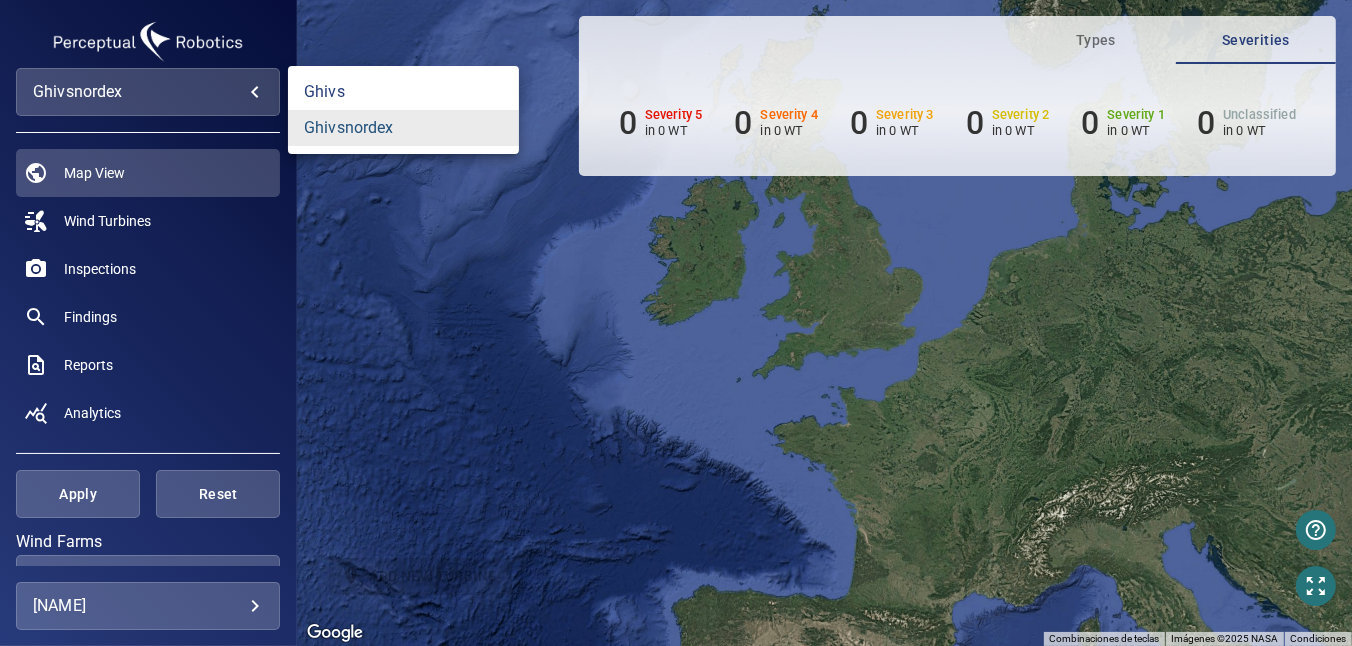 click on "ghivsnordex" at bounding box center (403, 128) 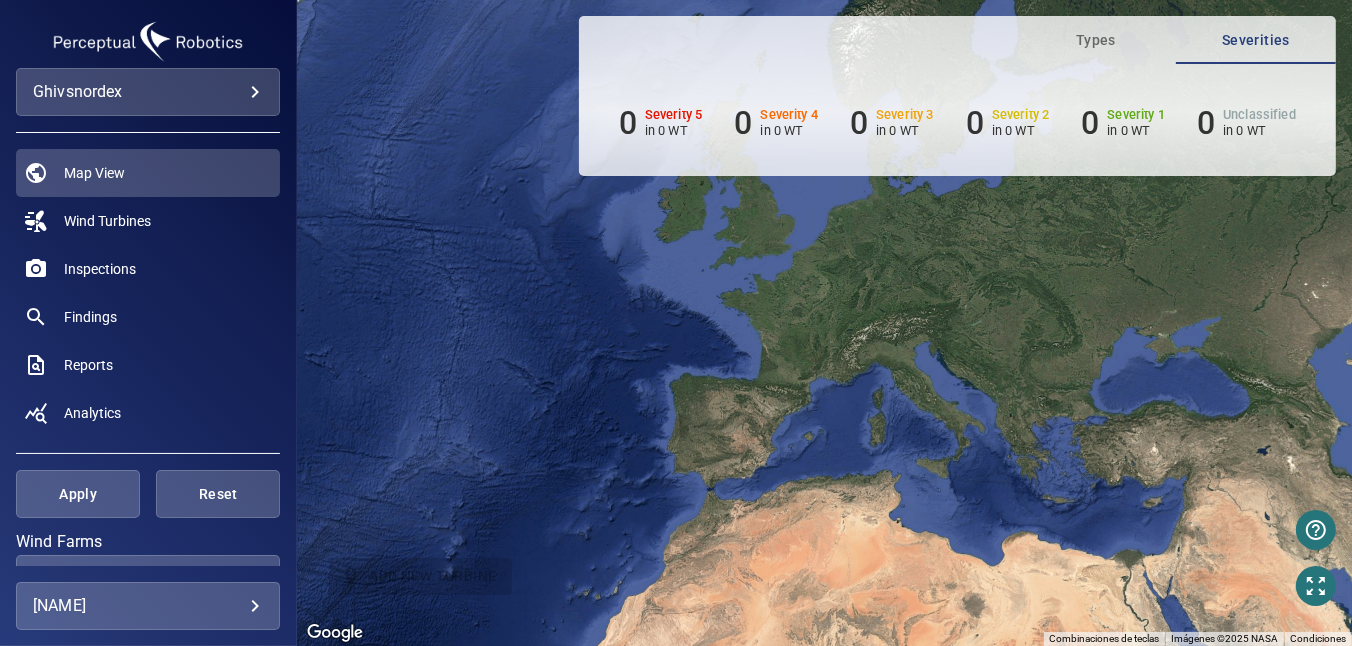 drag, startPoint x: 525, startPoint y: 383, endPoint x: 1307, endPoint y: 318, distance: 784.6968 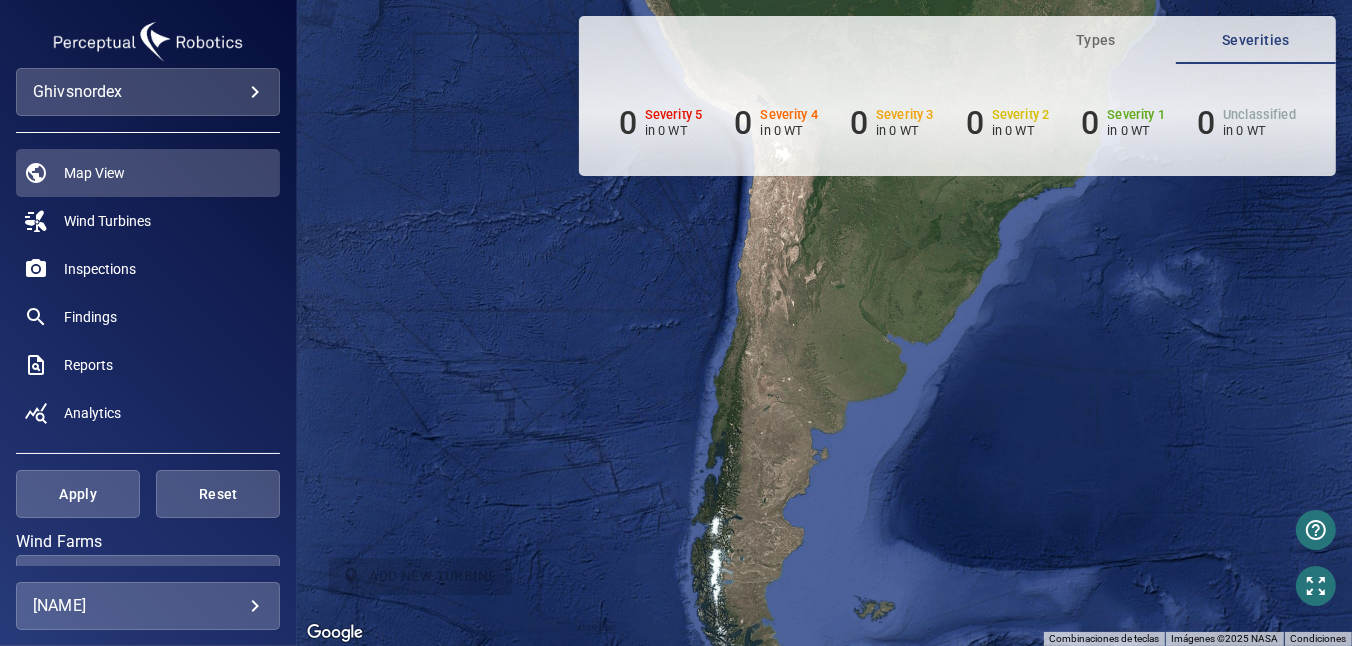 drag, startPoint x: 772, startPoint y: 505, endPoint x: 798, endPoint y: 322, distance: 184.83777 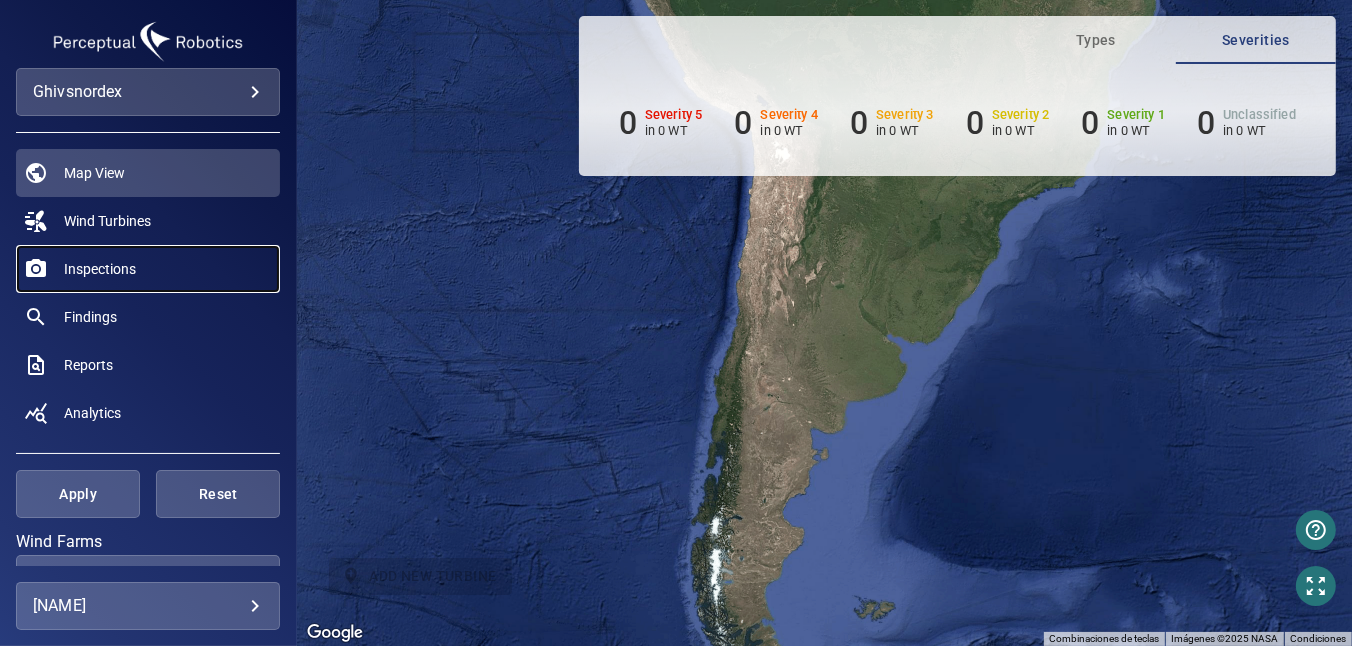 click on "Inspections" at bounding box center [100, 269] 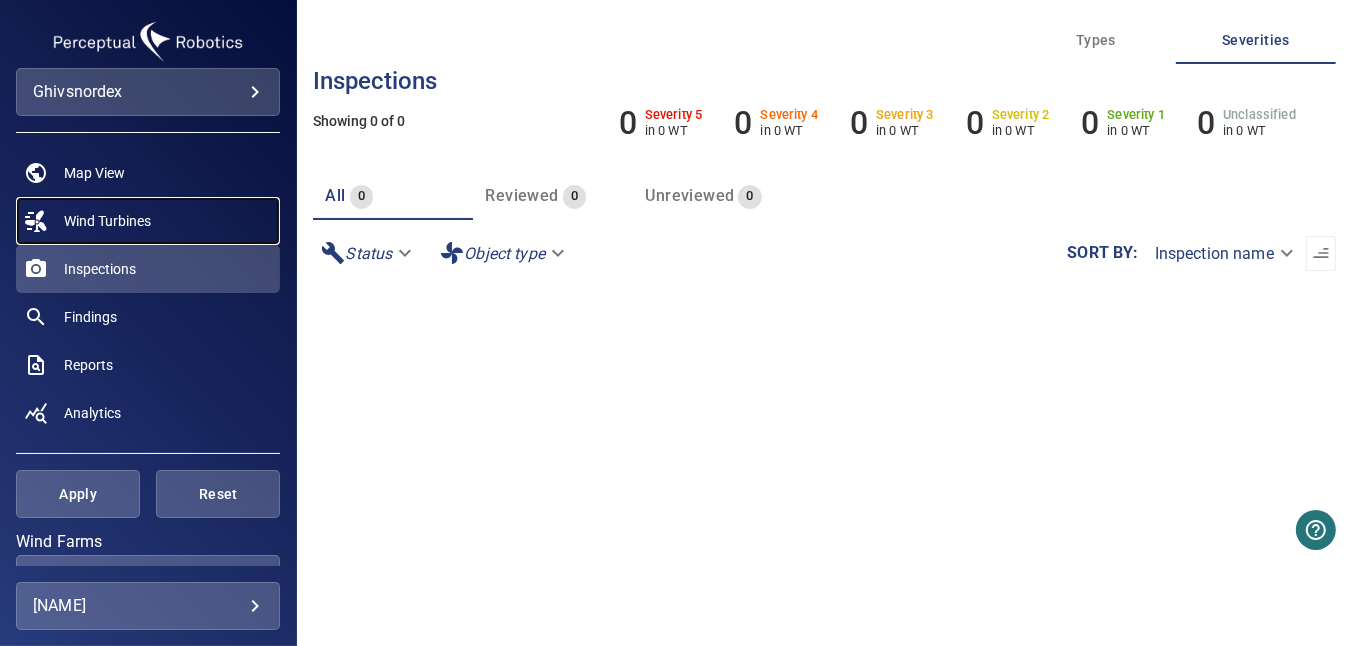 click on "Wind Turbines" at bounding box center (107, 221) 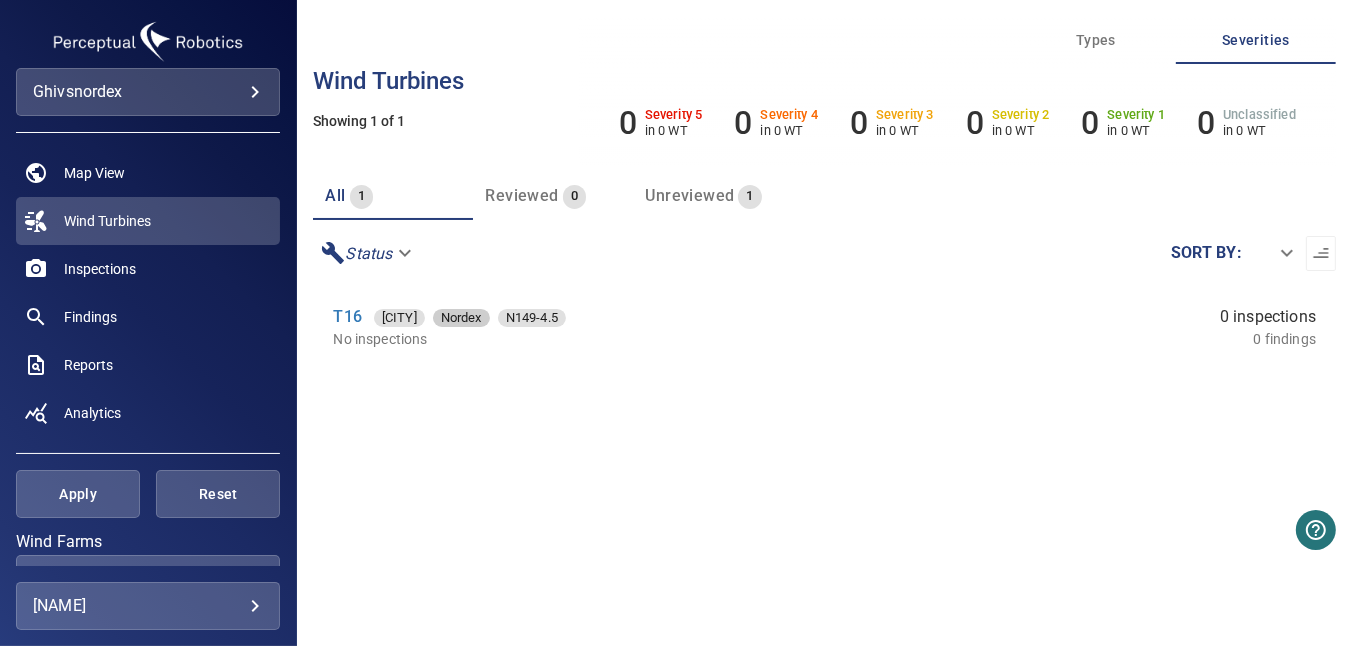 click on "Nordex" at bounding box center (399, 318) 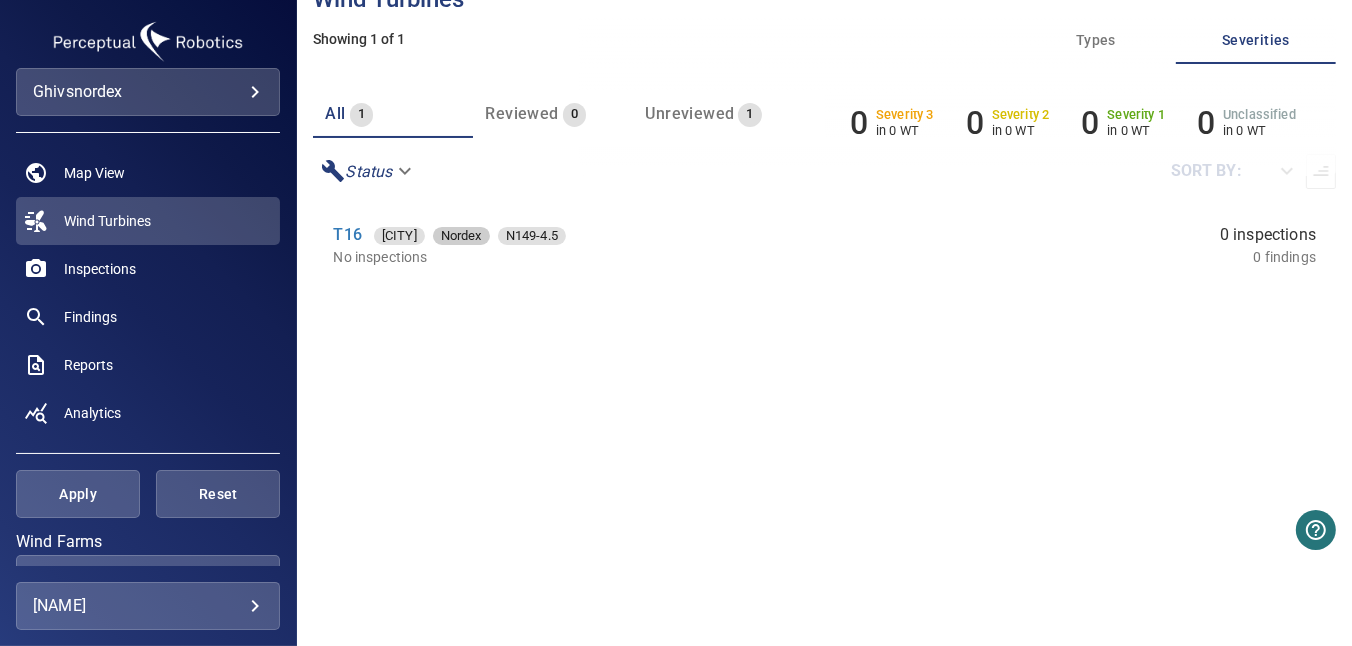 scroll, scrollTop: 140, scrollLeft: 0, axis: vertical 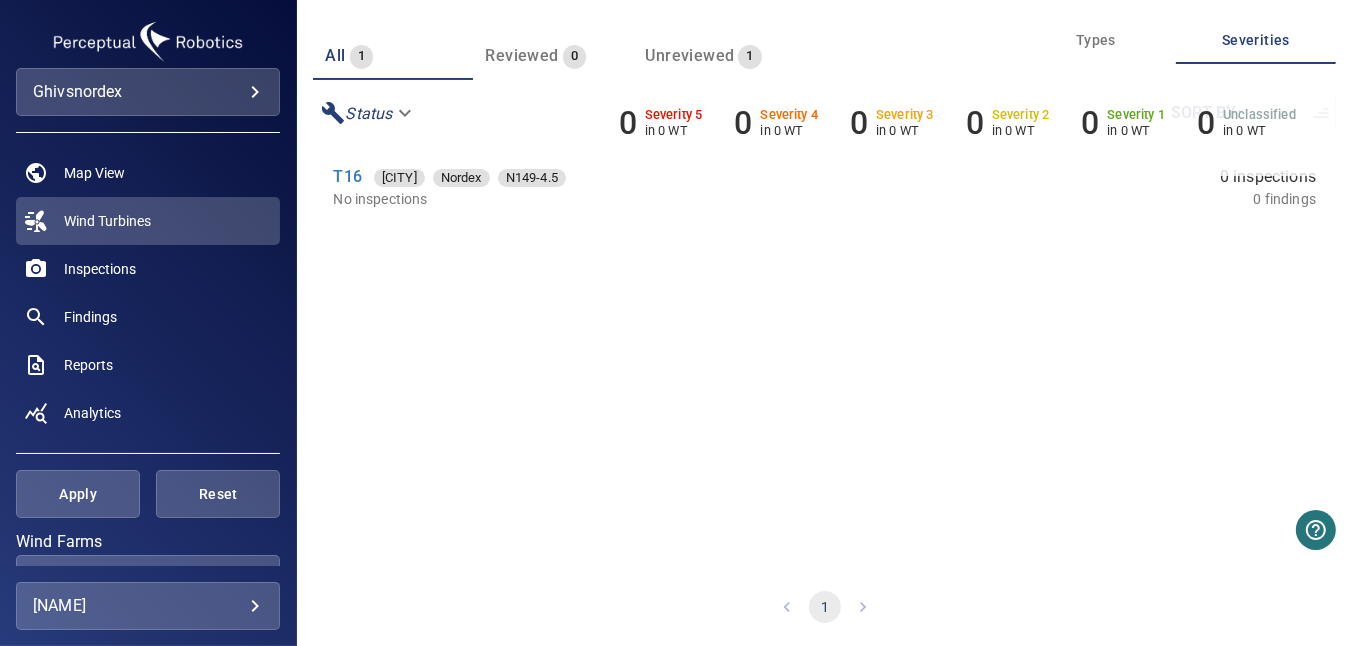 click on "Unreviewed" at bounding box center (335, 55) 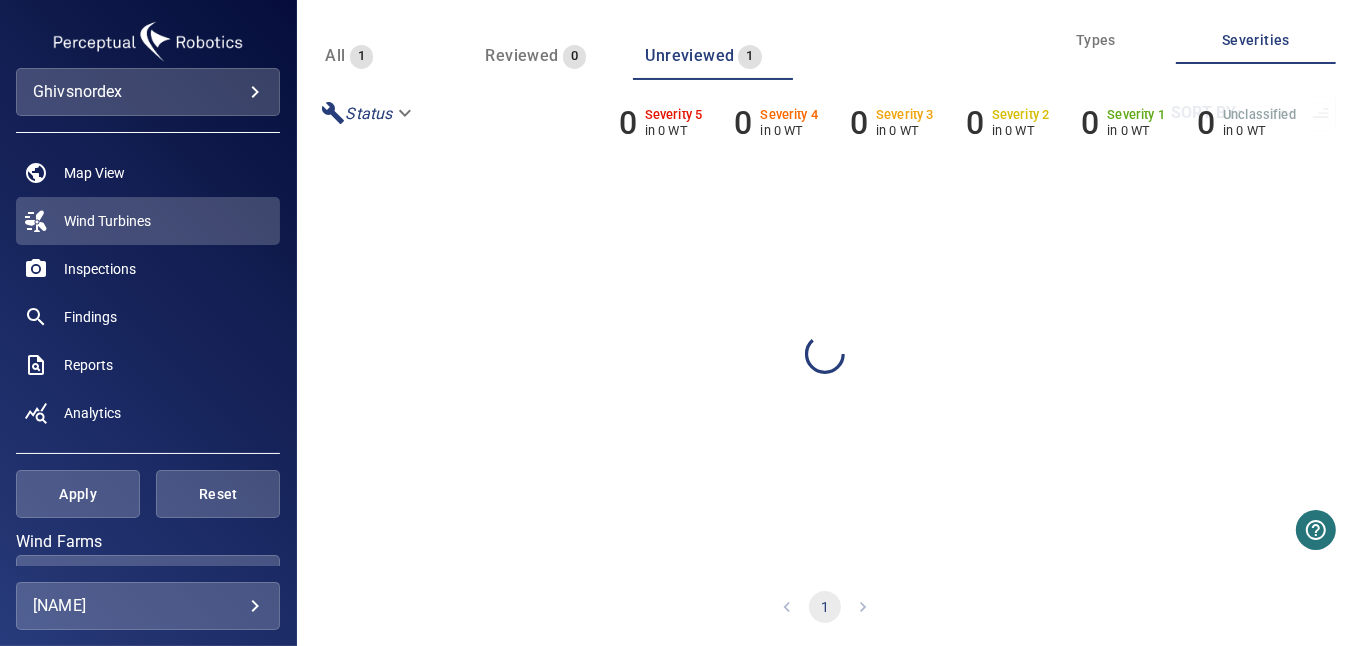 click on "Unreviewed 1" at bounding box center (703, 56) 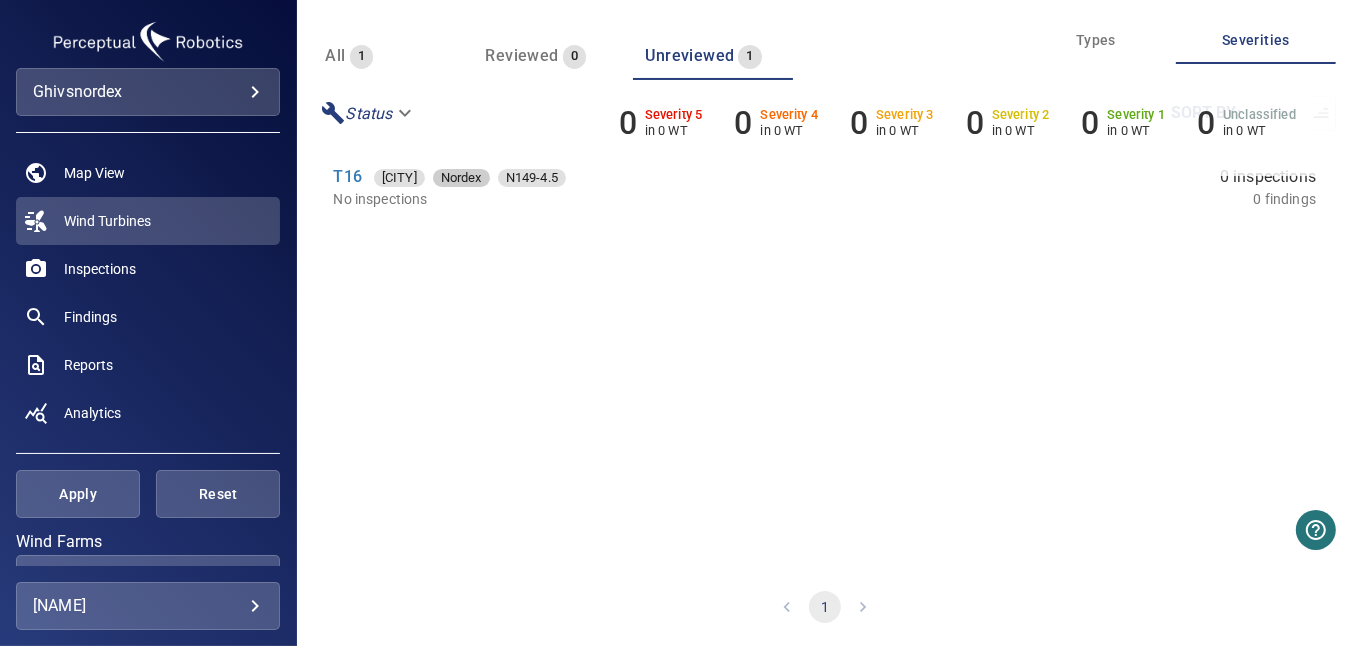 click on "Nordex" at bounding box center (399, 178) 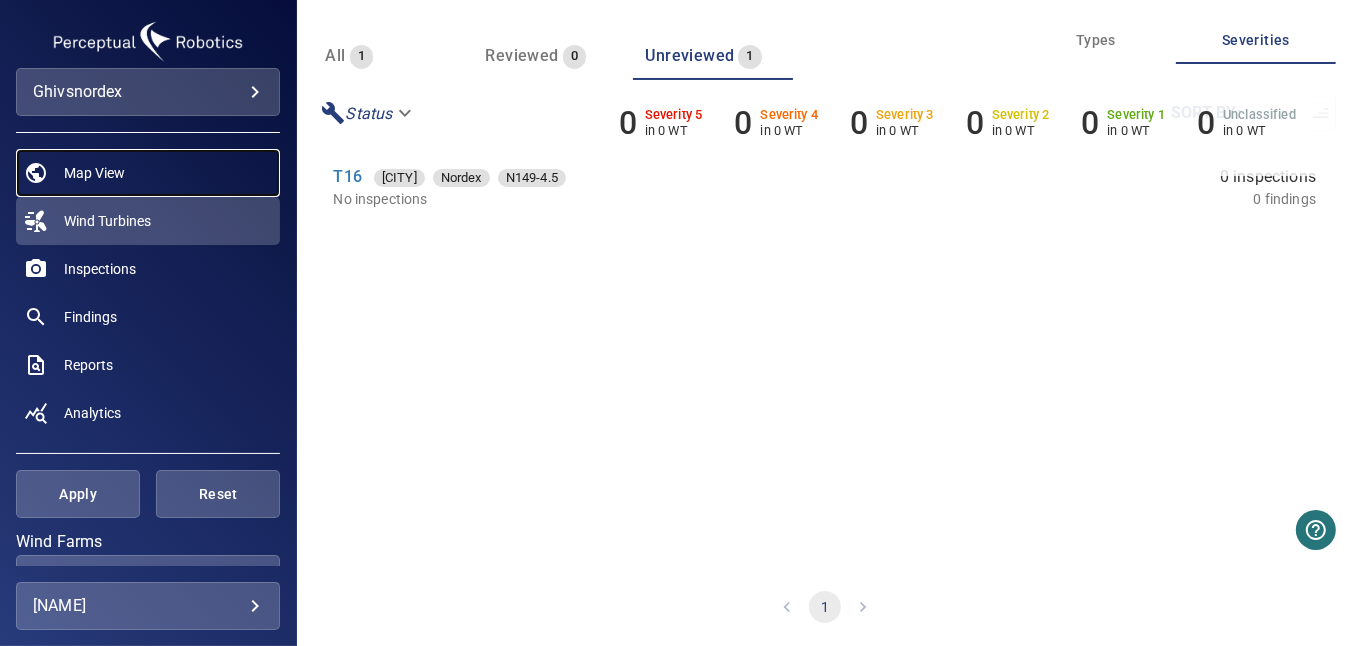 click on "Map View" at bounding box center [94, 173] 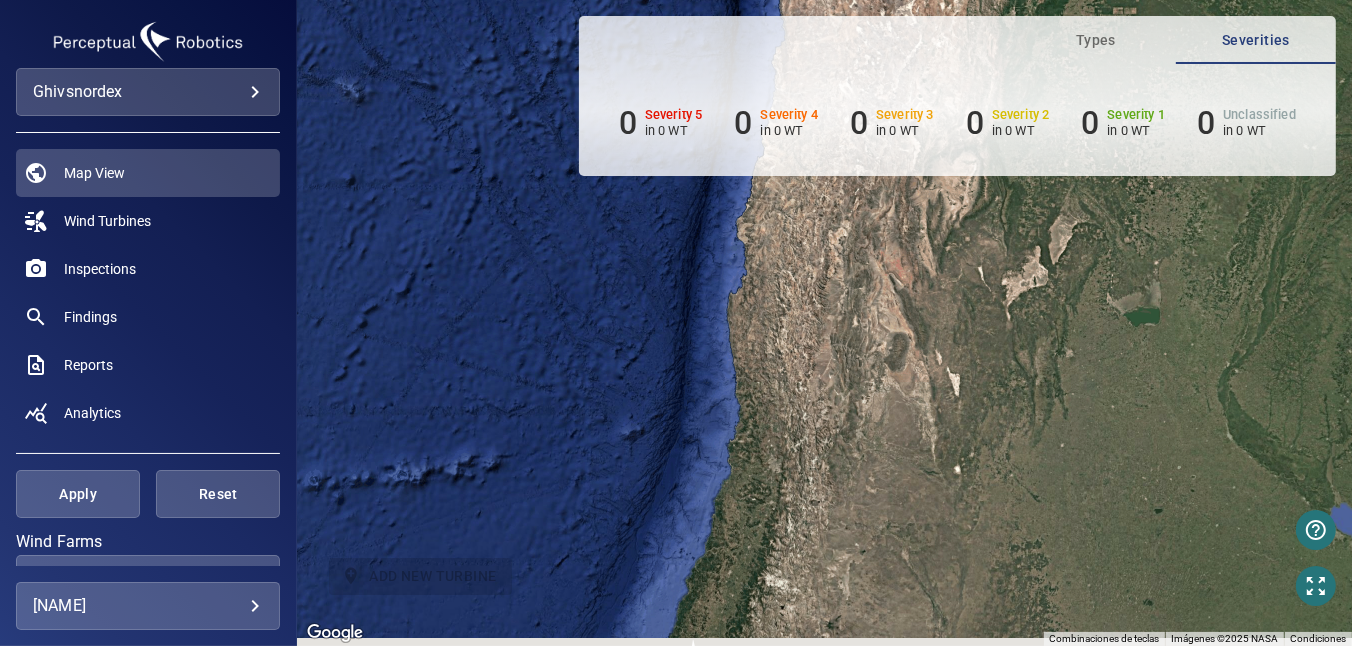 drag, startPoint x: 793, startPoint y: 515, endPoint x: 759, endPoint y: 330, distance: 188.09837 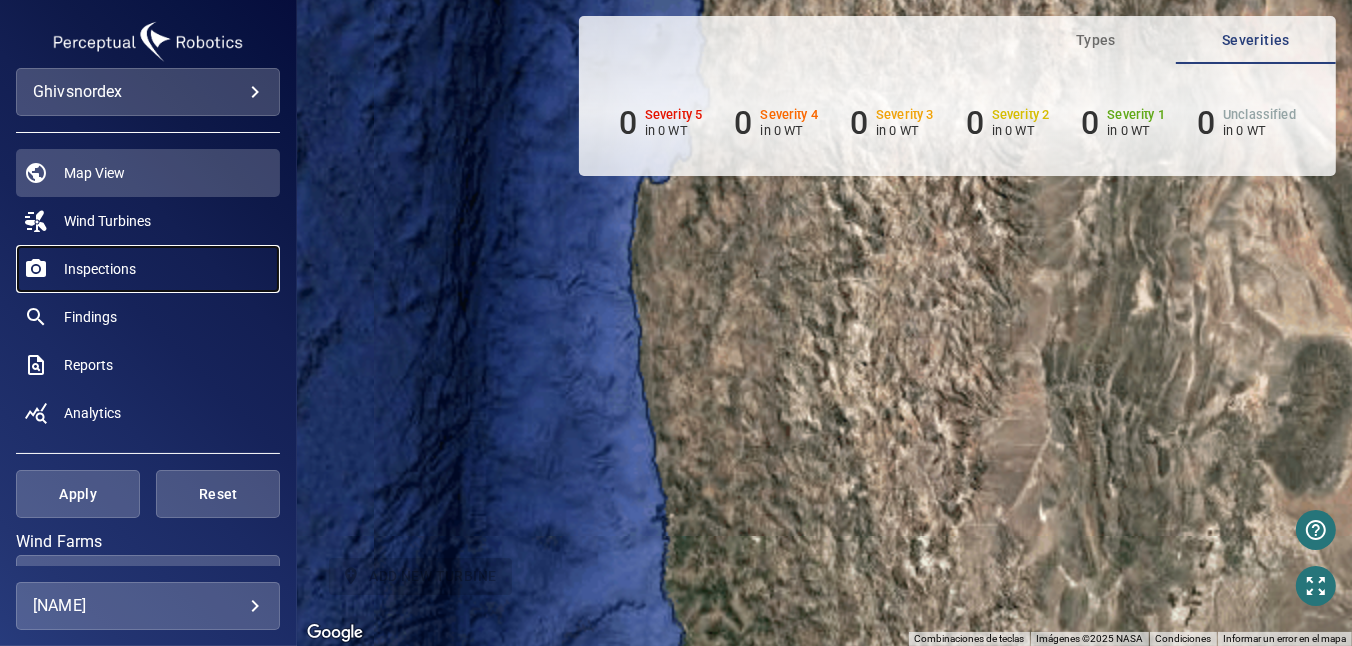 click on "Inspections" at bounding box center [100, 269] 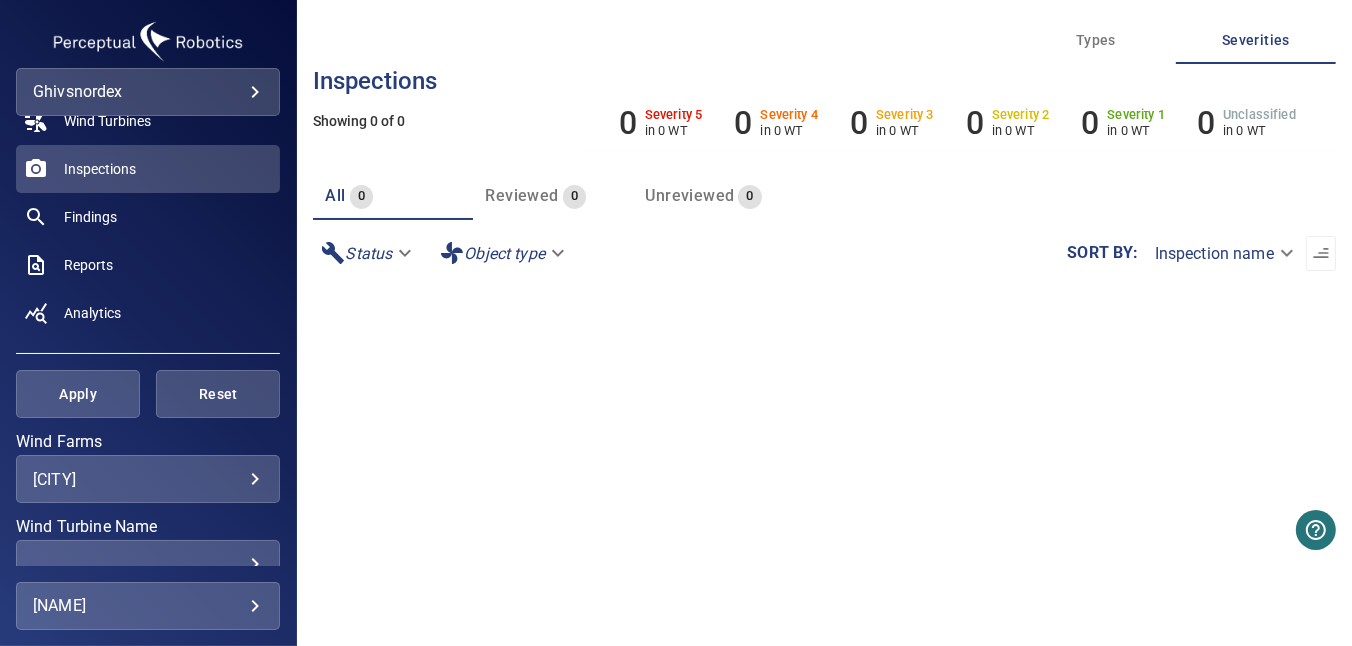 scroll, scrollTop: 200, scrollLeft: 0, axis: vertical 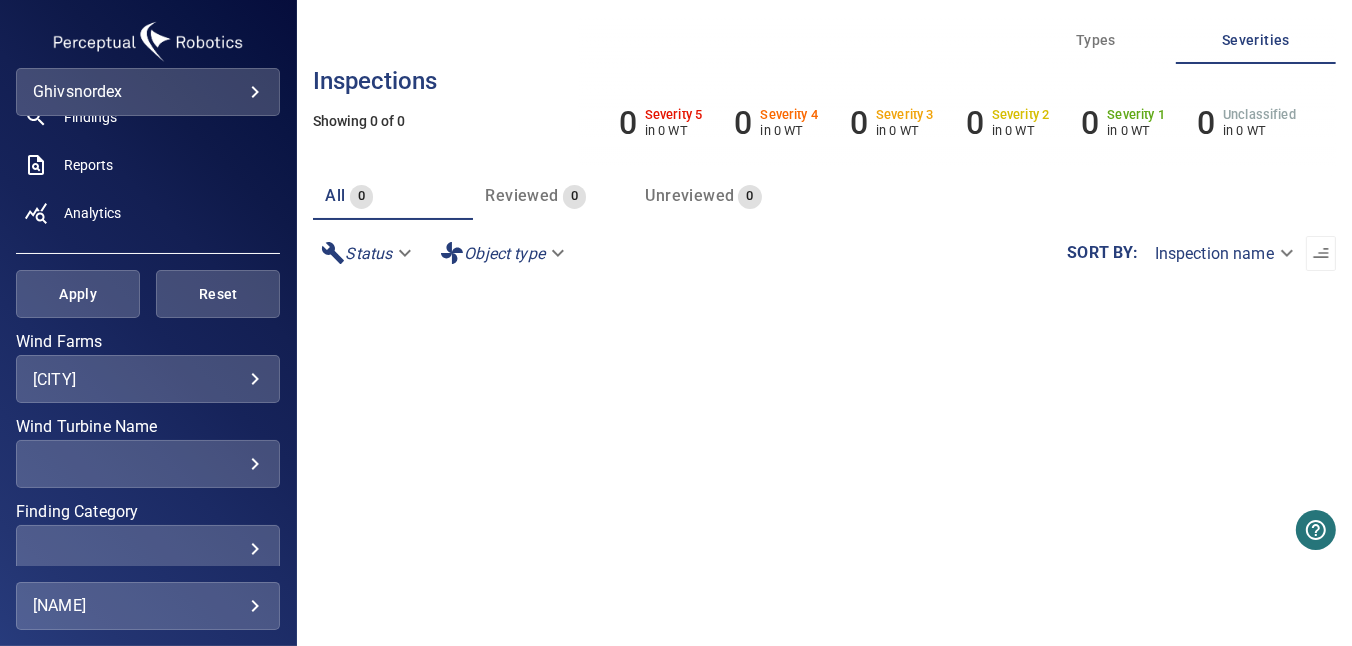 click on "**********" at bounding box center [676, 323] 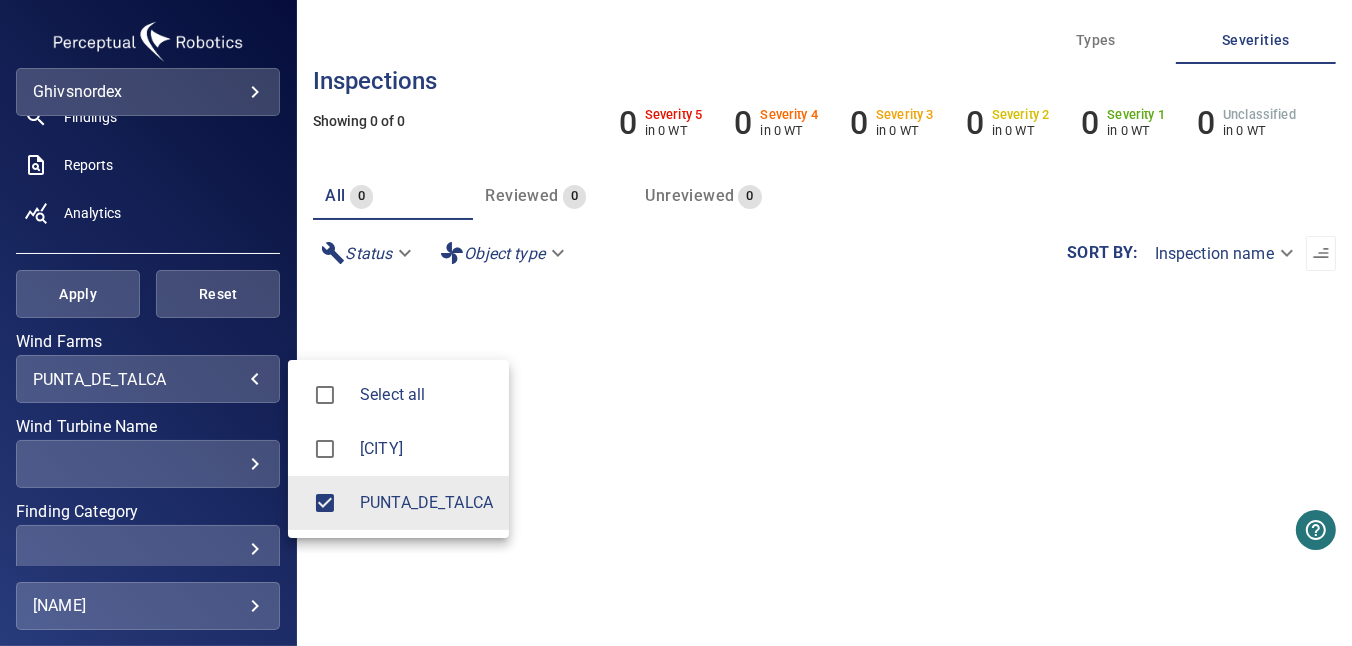 click at bounding box center [676, 323] 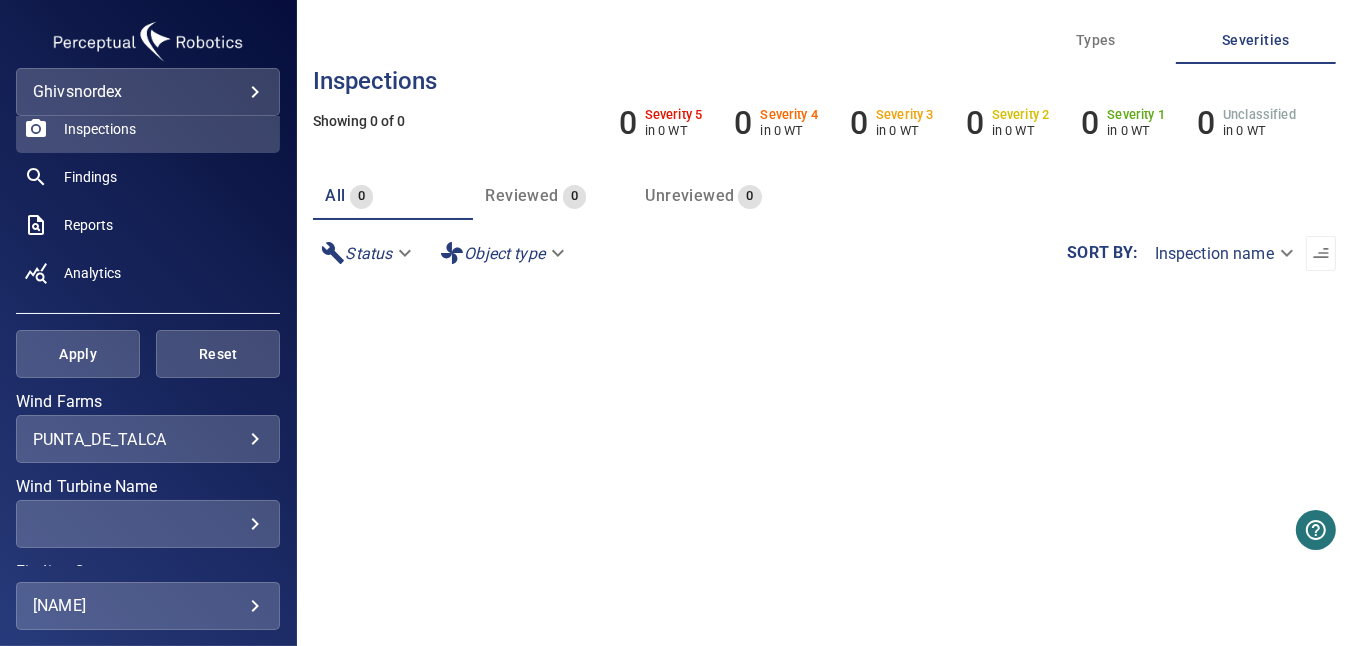 scroll, scrollTop: 0, scrollLeft: 0, axis: both 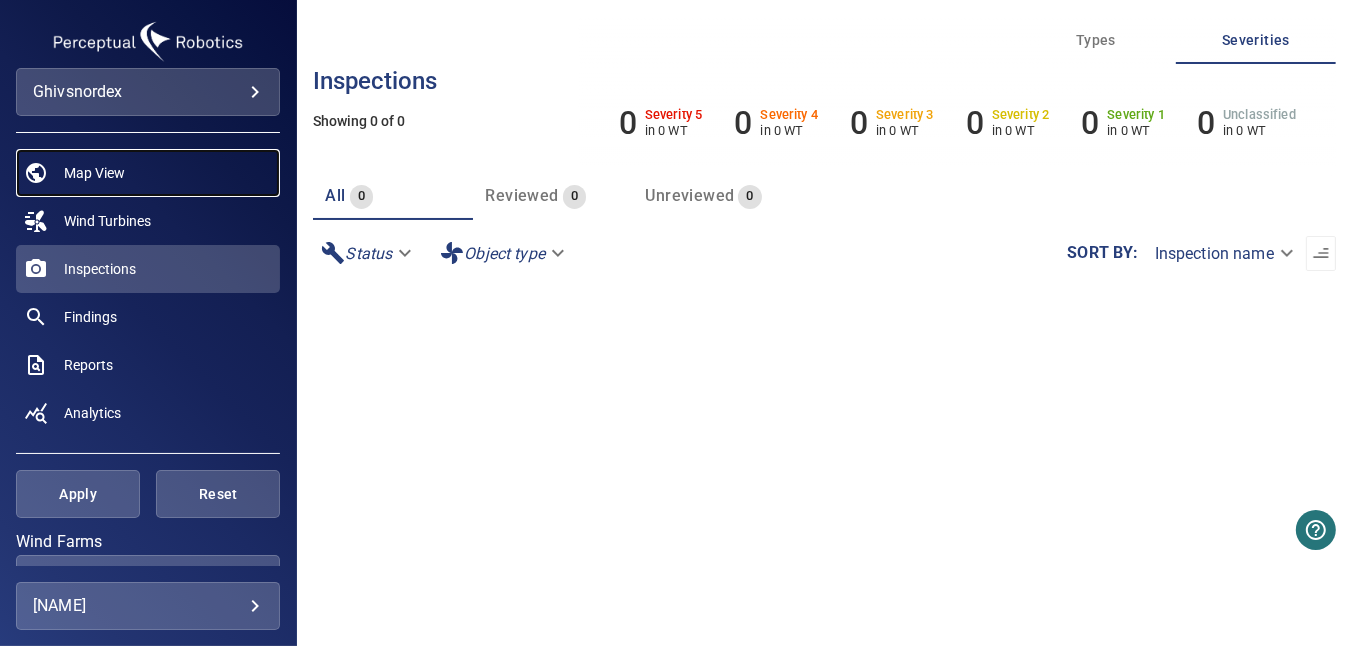 click on "Map View" at bounding box center [94, 173] 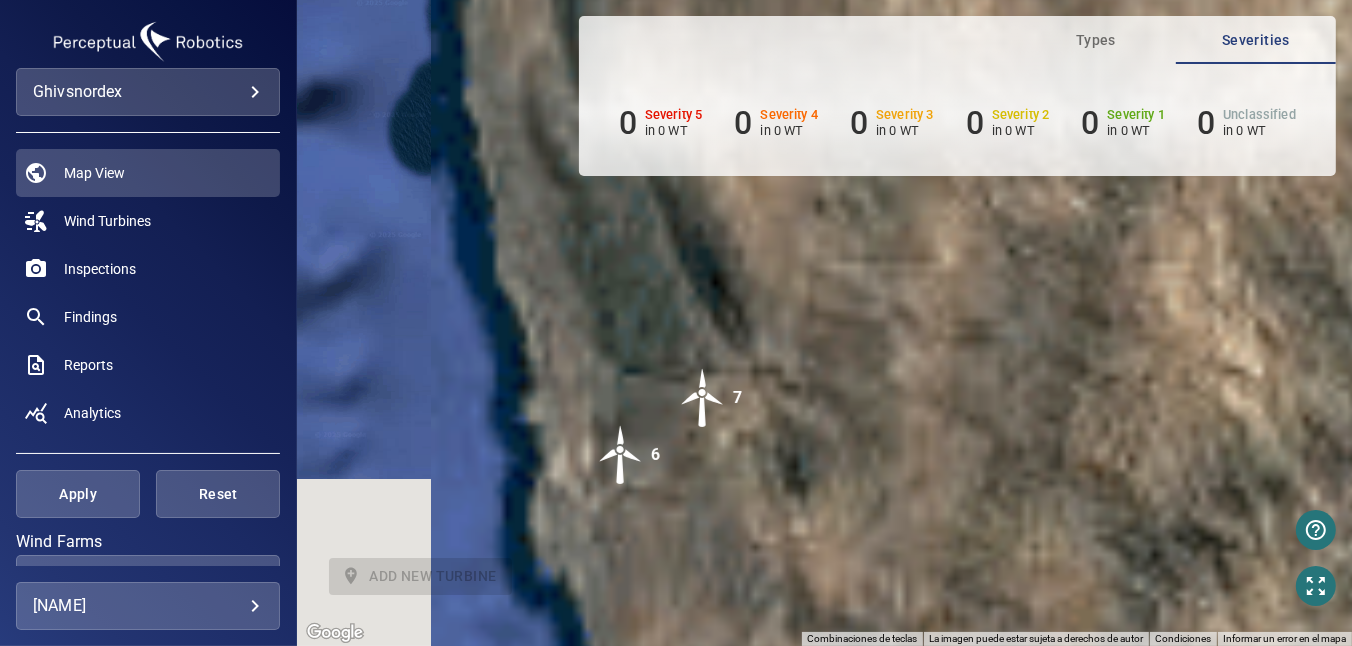 drag, startPoint x: 708, startPoint y: 352, endPoint x: 698, endPoint y: 289, distance: 63.788715 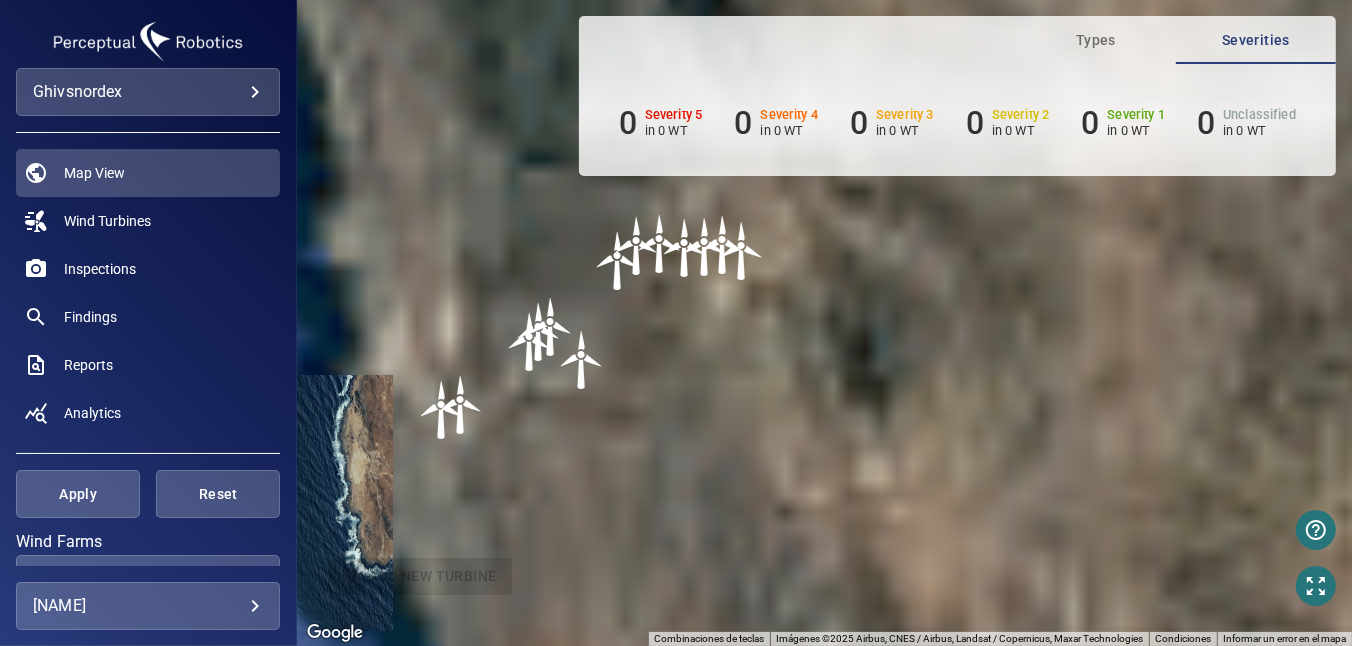 drag, startPoint x: 734, startPoint y: 454, endPoint x: 735, endPoint y: 328, distance: 126.00397 